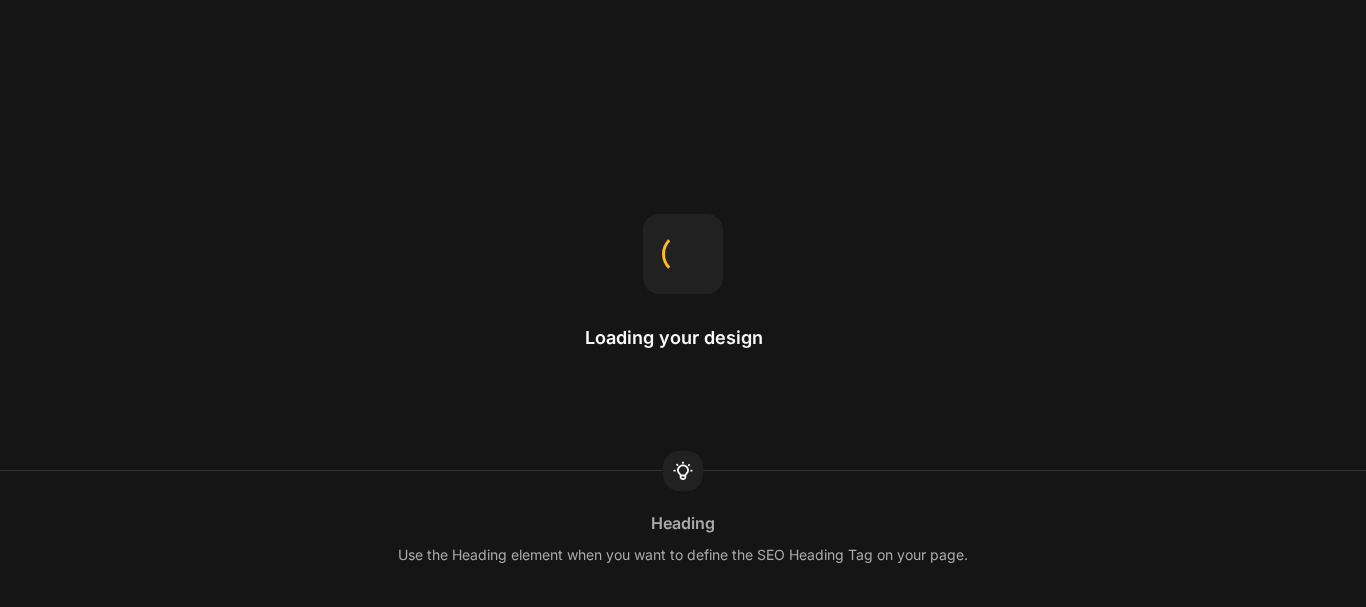 scroll, scrollTop: 0, scrollLeft: 0, axis: both 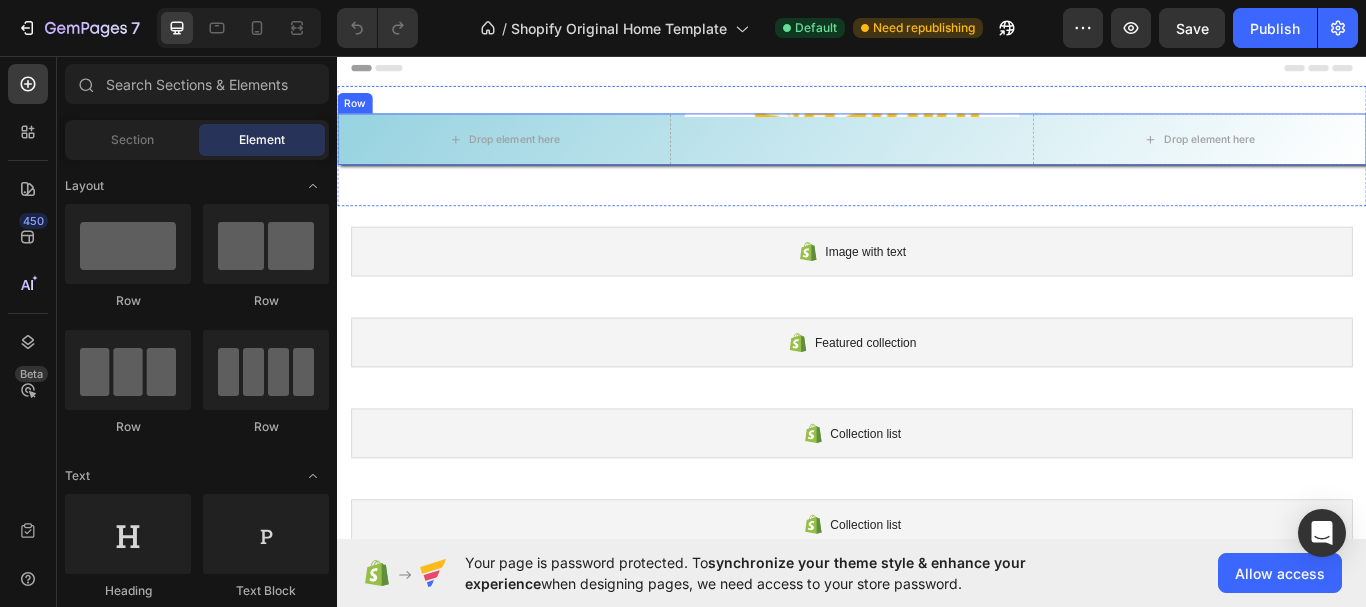 click on "Heading" at bounding box center (936, 154) 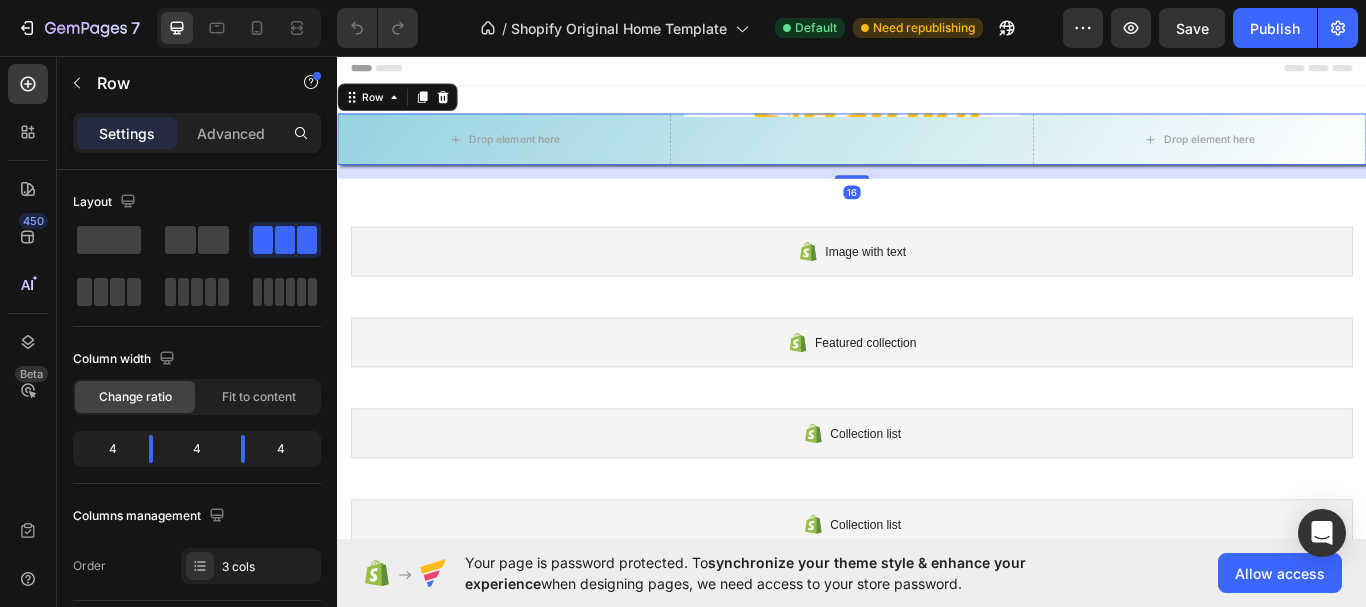 click on "Heading" at bounding box center (936, 154) 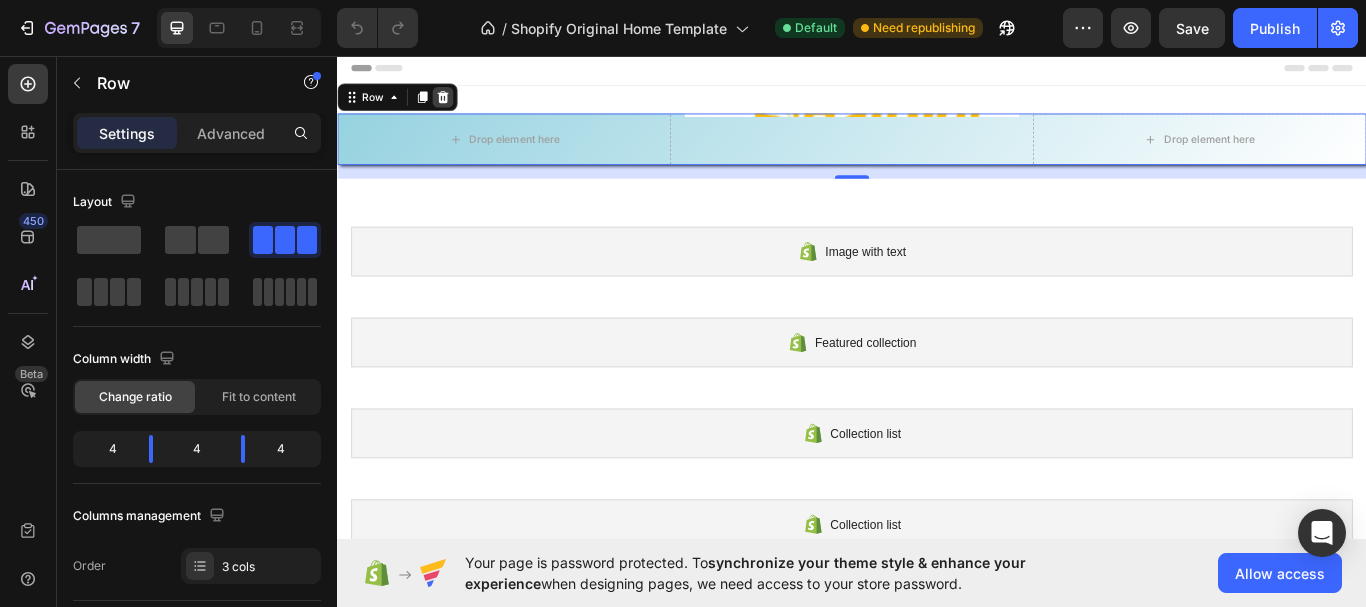 click 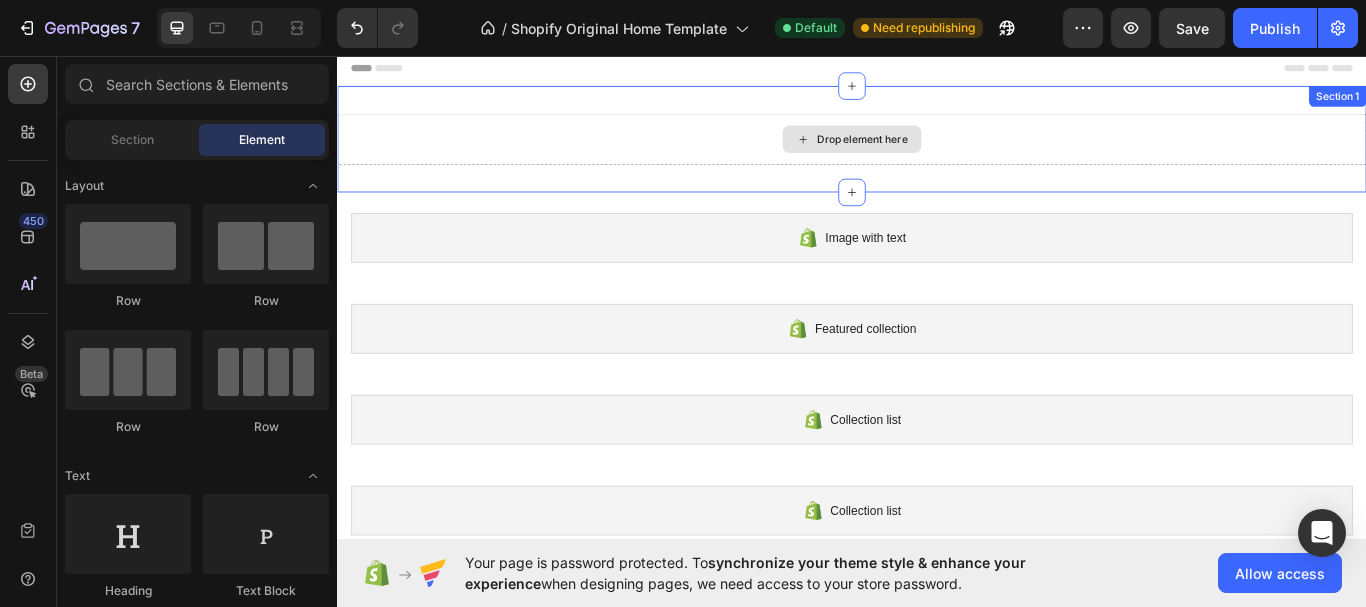 click on "Drop element here" at bounding box center [937, 154] 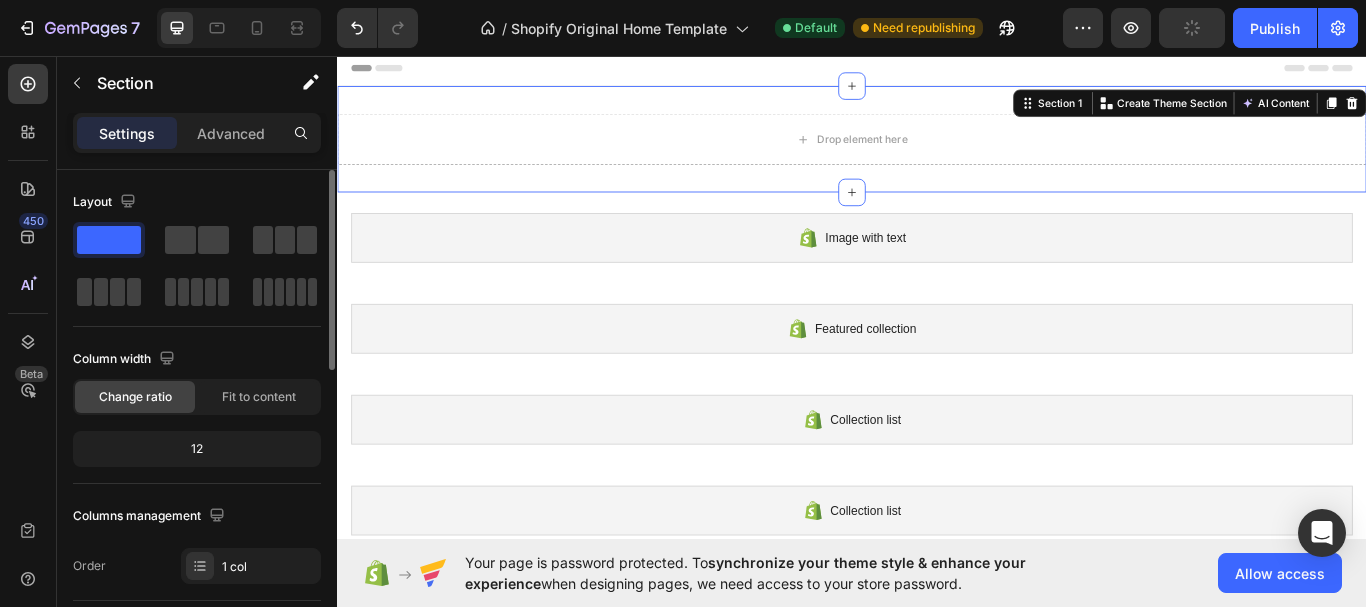 scroll, scrollTop: 200, scrollLeft: 0, axis: vertical 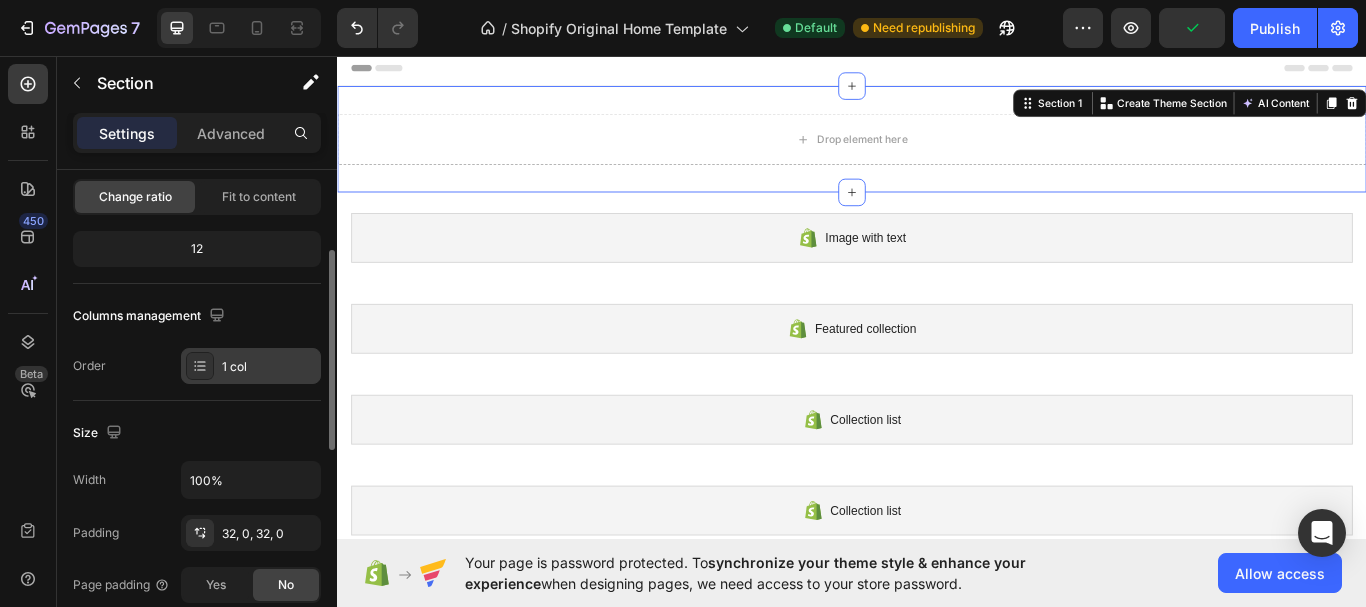 click on "1 col" at bounding box center (269, 367) 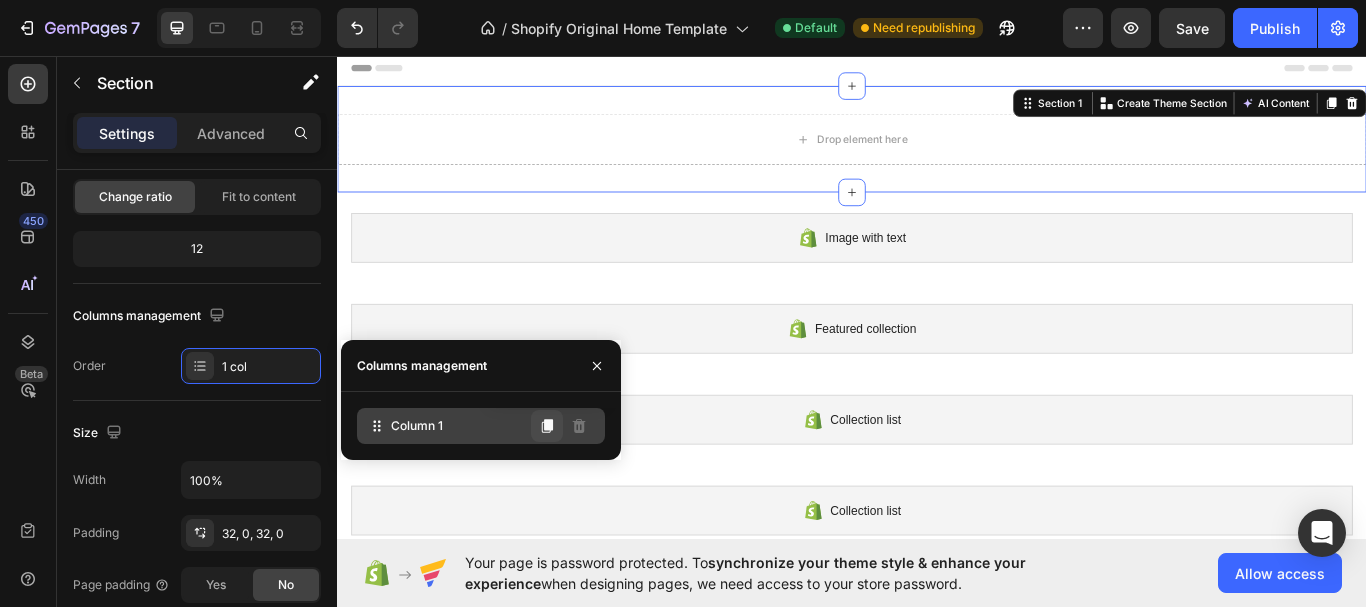 click 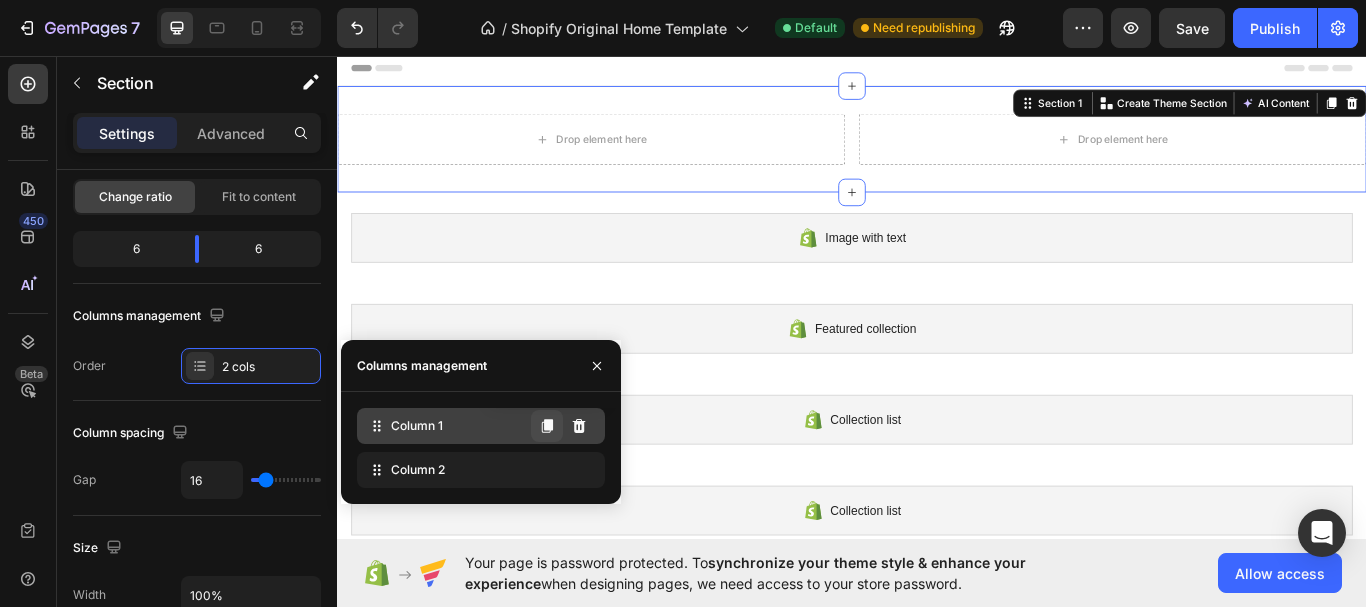 click 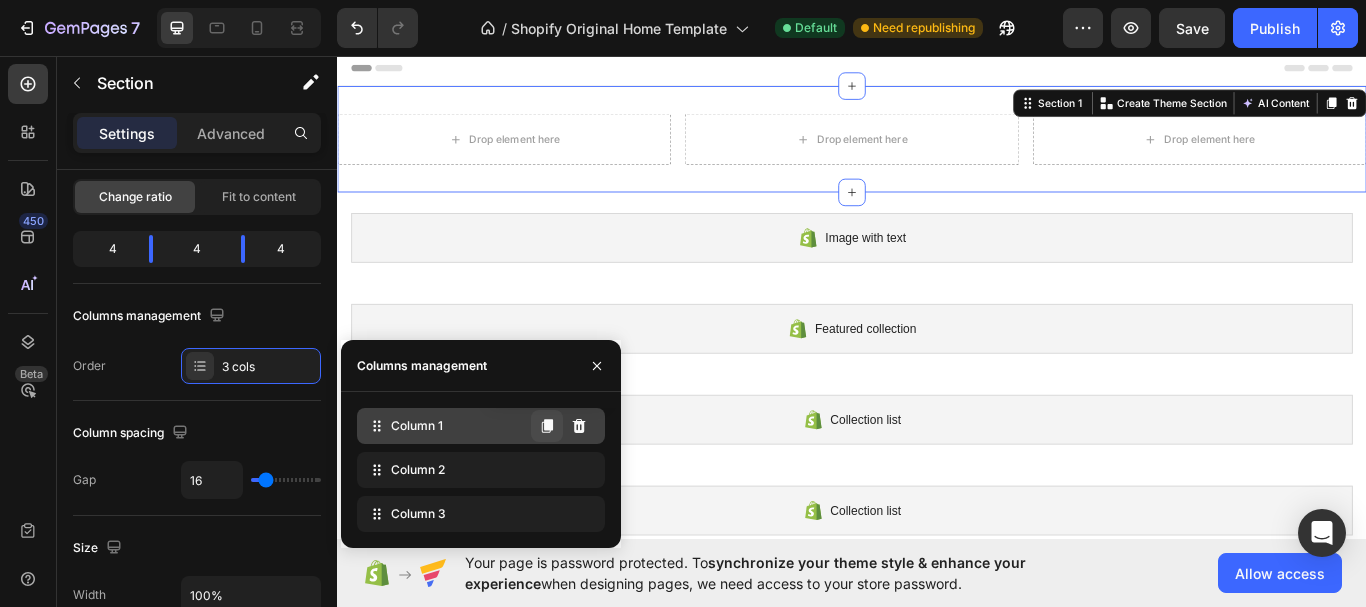 click 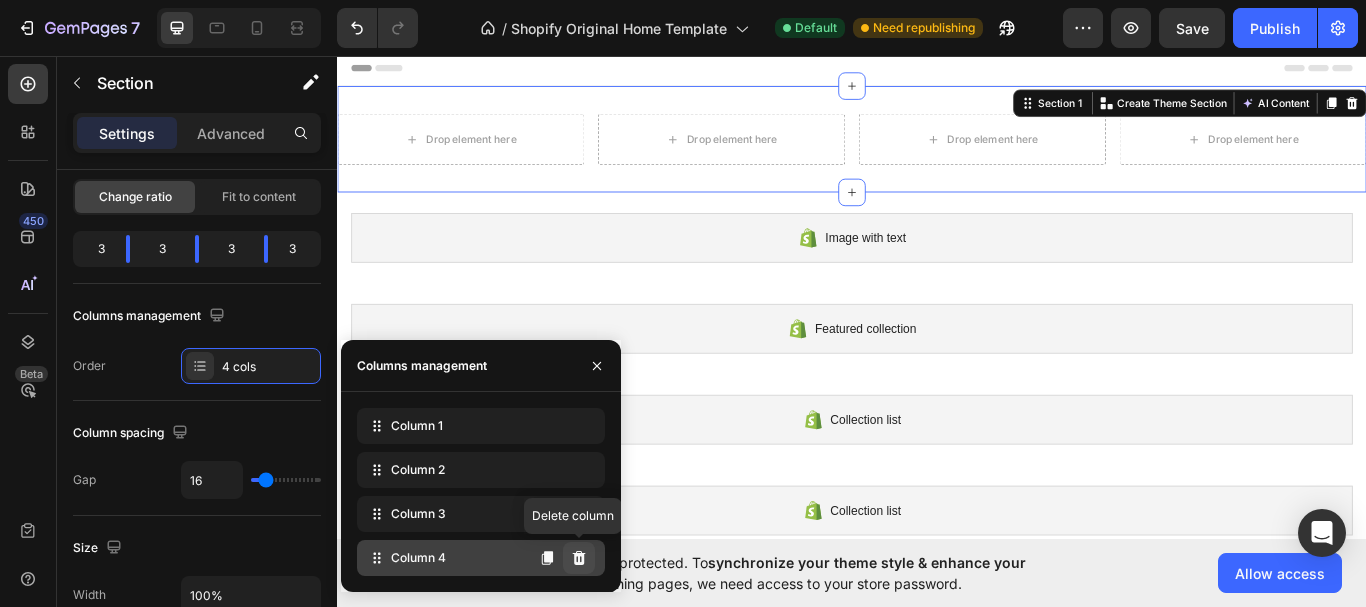 click 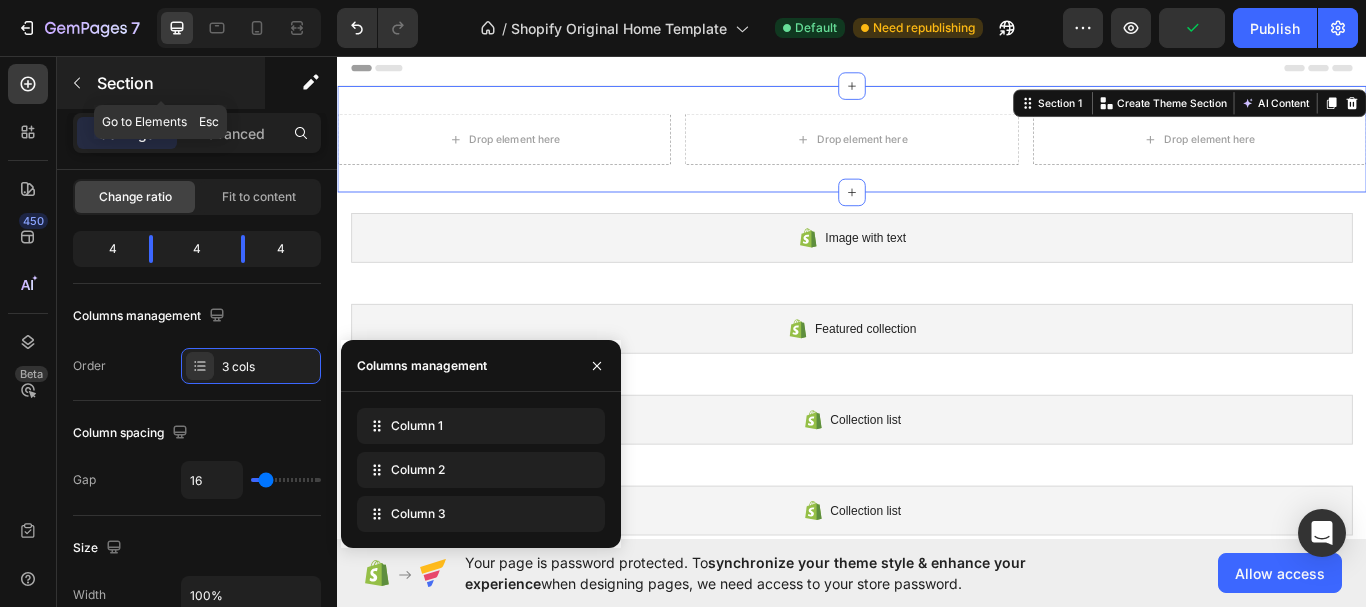 click 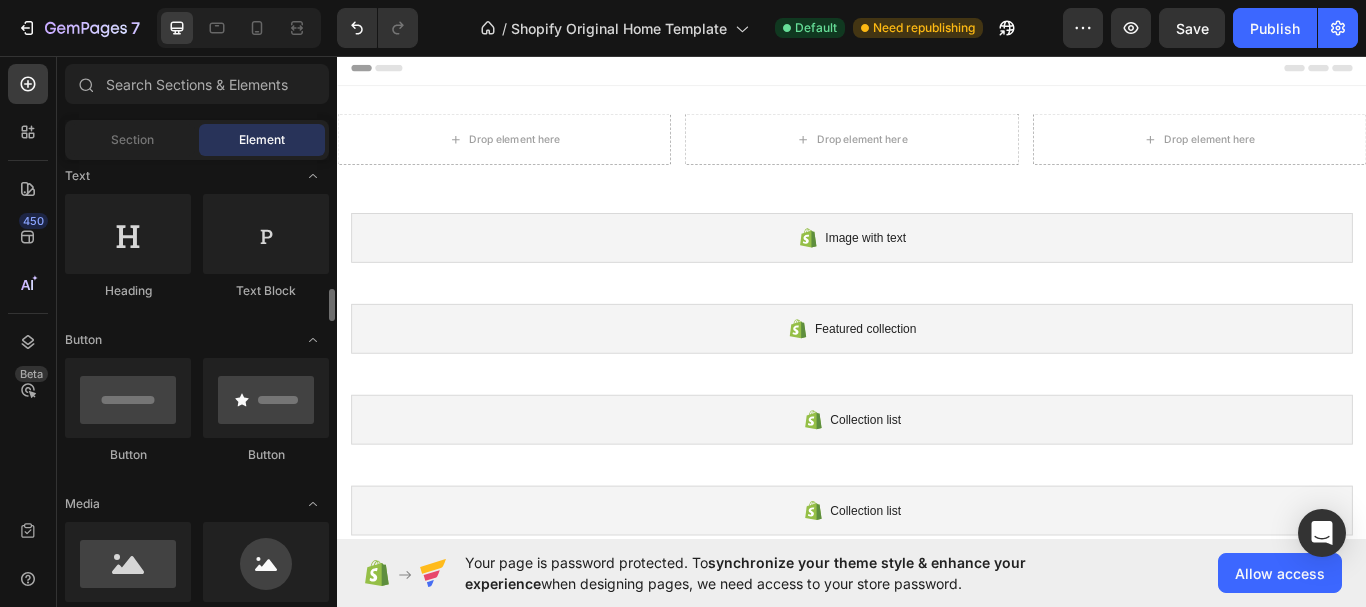 scroll, scrollTop: 400, scrollLeft: 0, axis: vertical 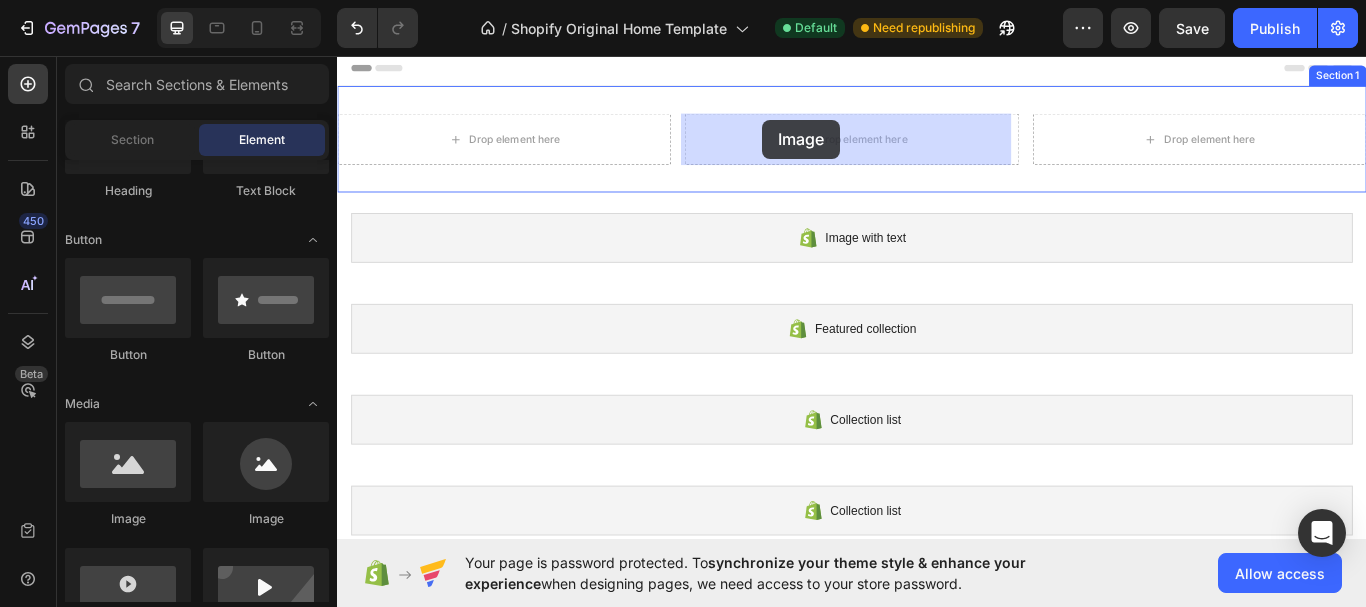 drag, startPoint x: 595, startPoint y: 532, endPoint x: 833, endPoint y: 131, distance: 466.31 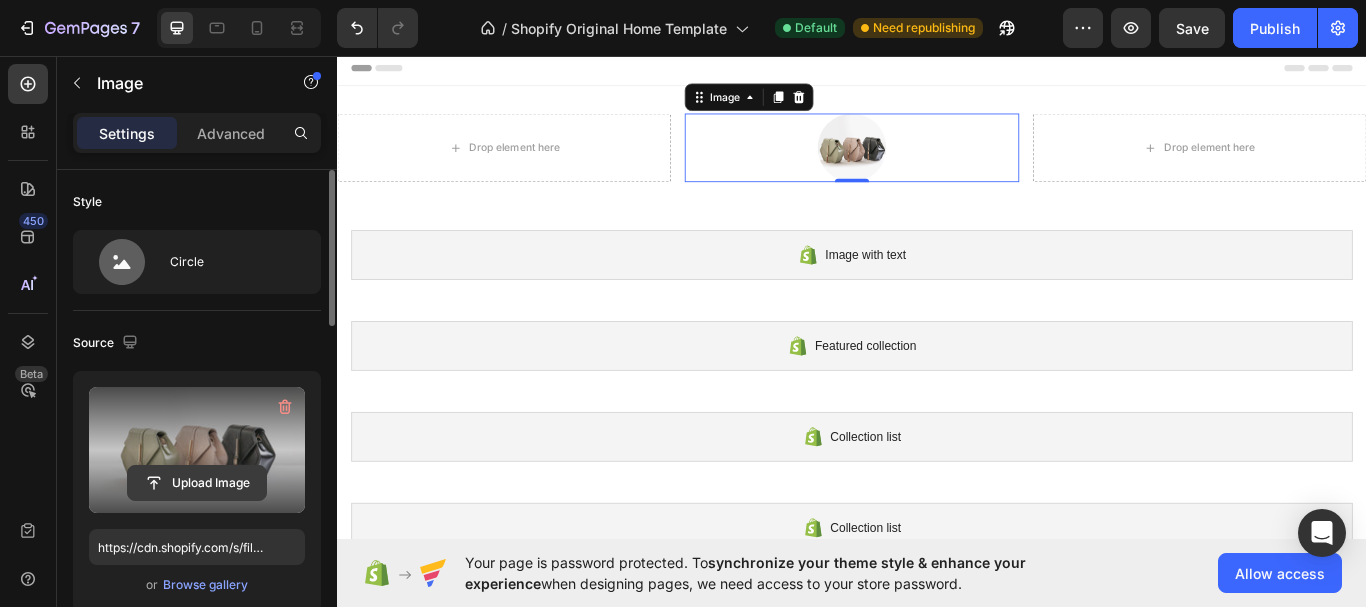 click 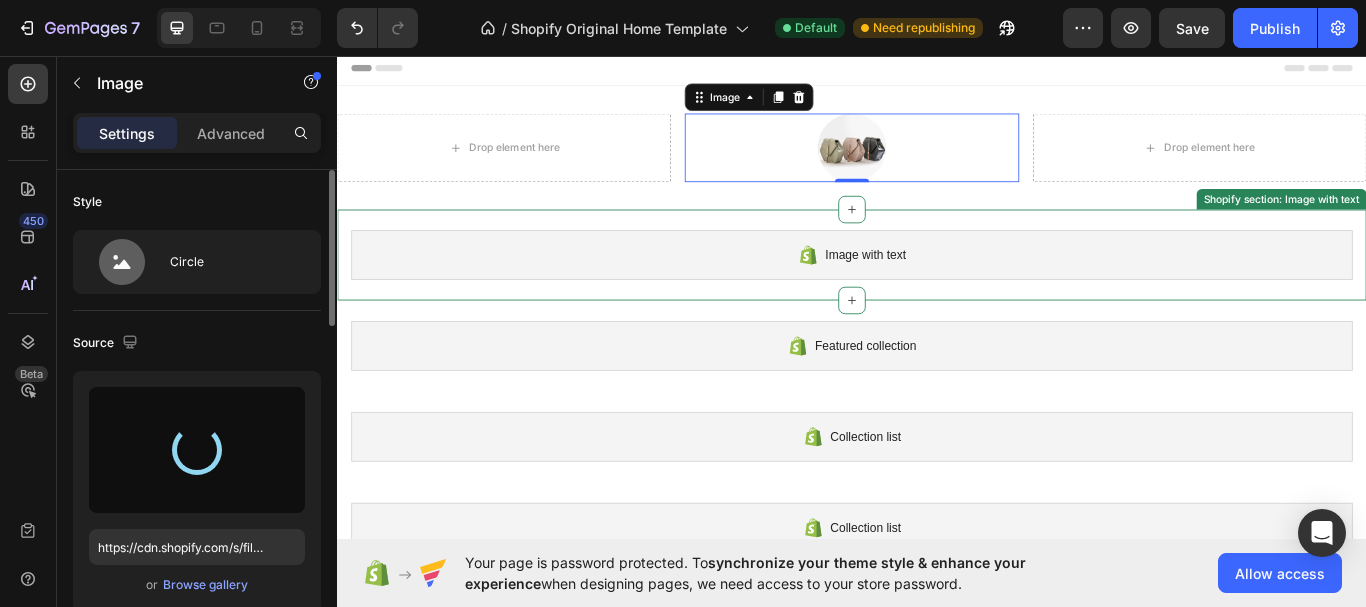 type on "https://cdn.shopify.com/s/files/1/0649/7366/8526/files/gempages_578390212707615506-6581ec76-2caa-4427-ac3e-8716e6f3bd93.png" 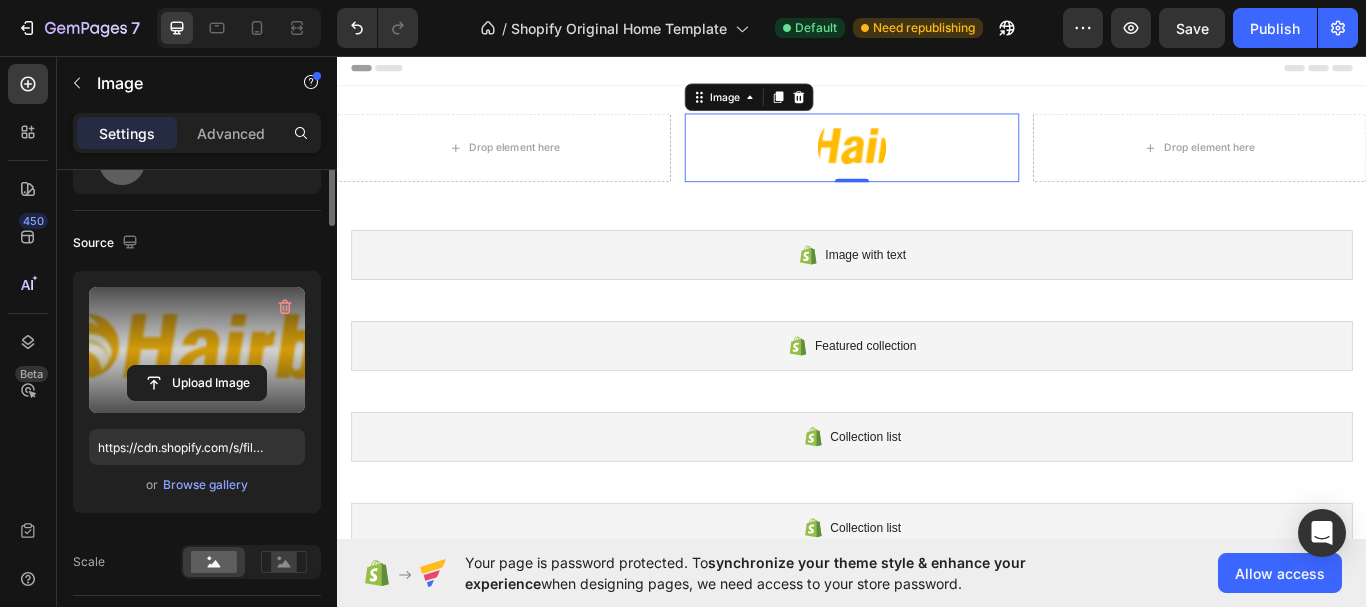 scroll, scrollTop: 0, scrollLeft: 0, axis: both 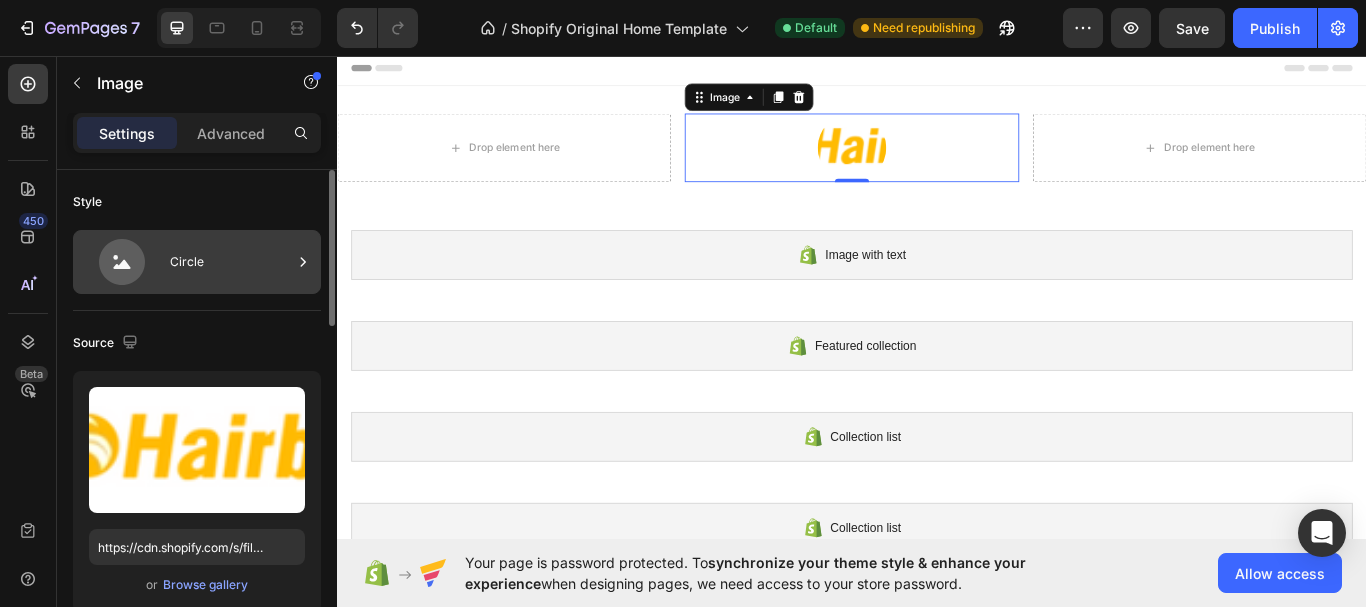 click 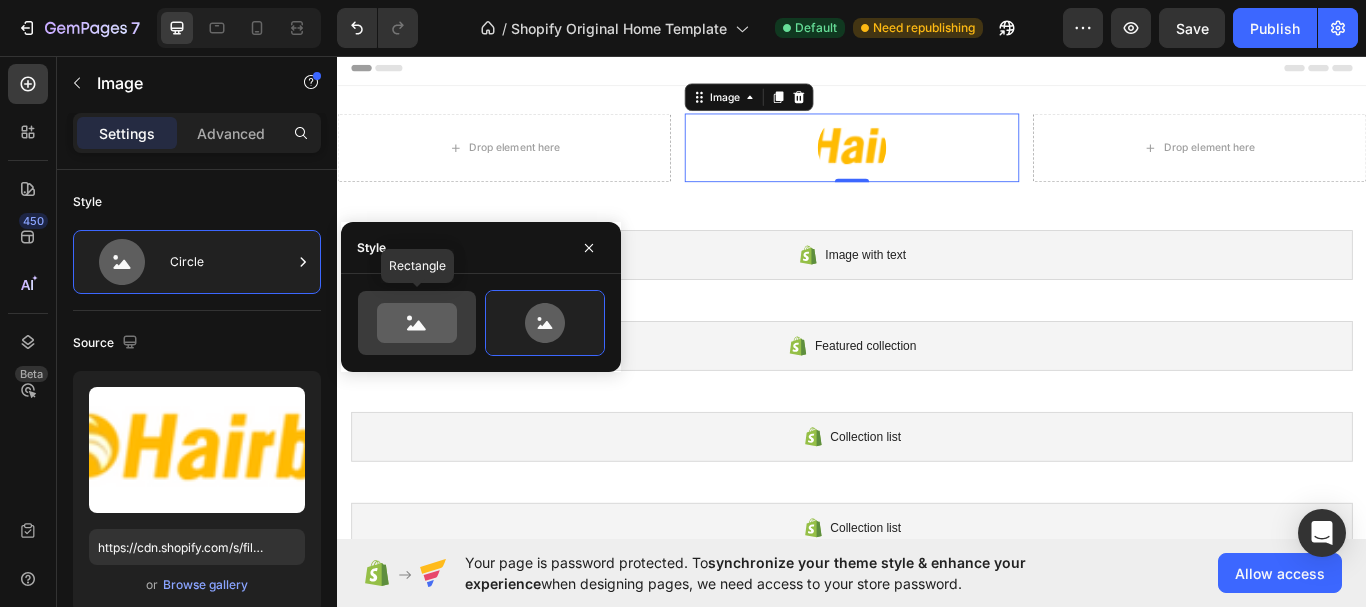 click 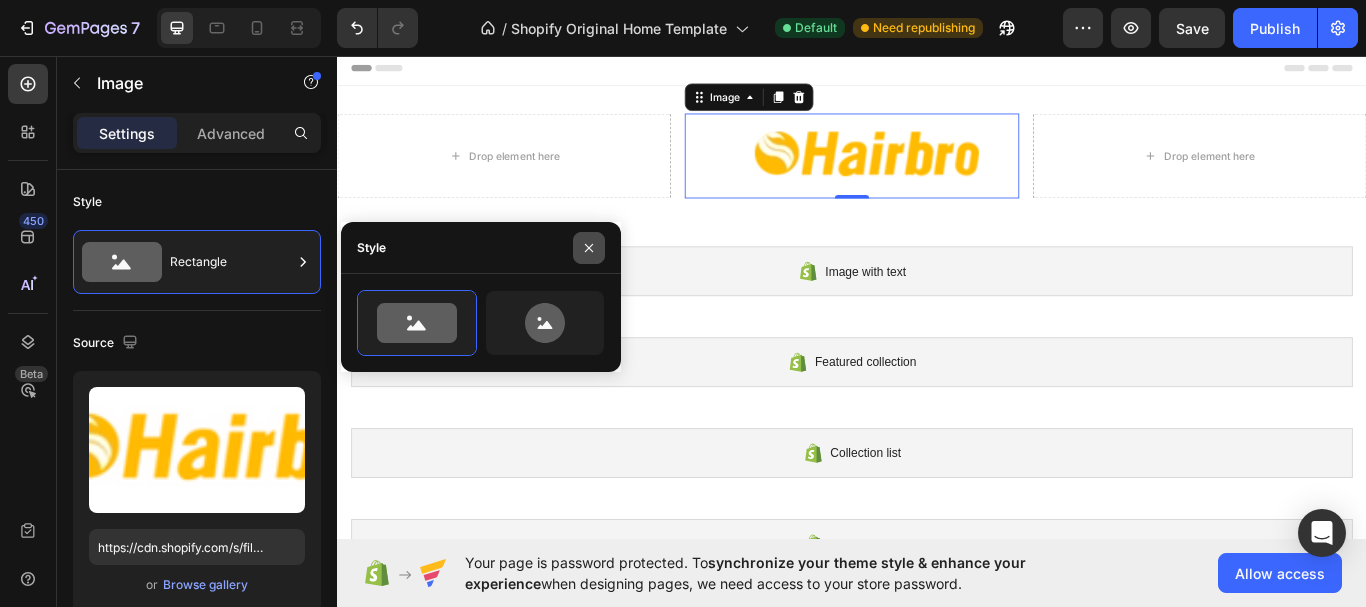 click 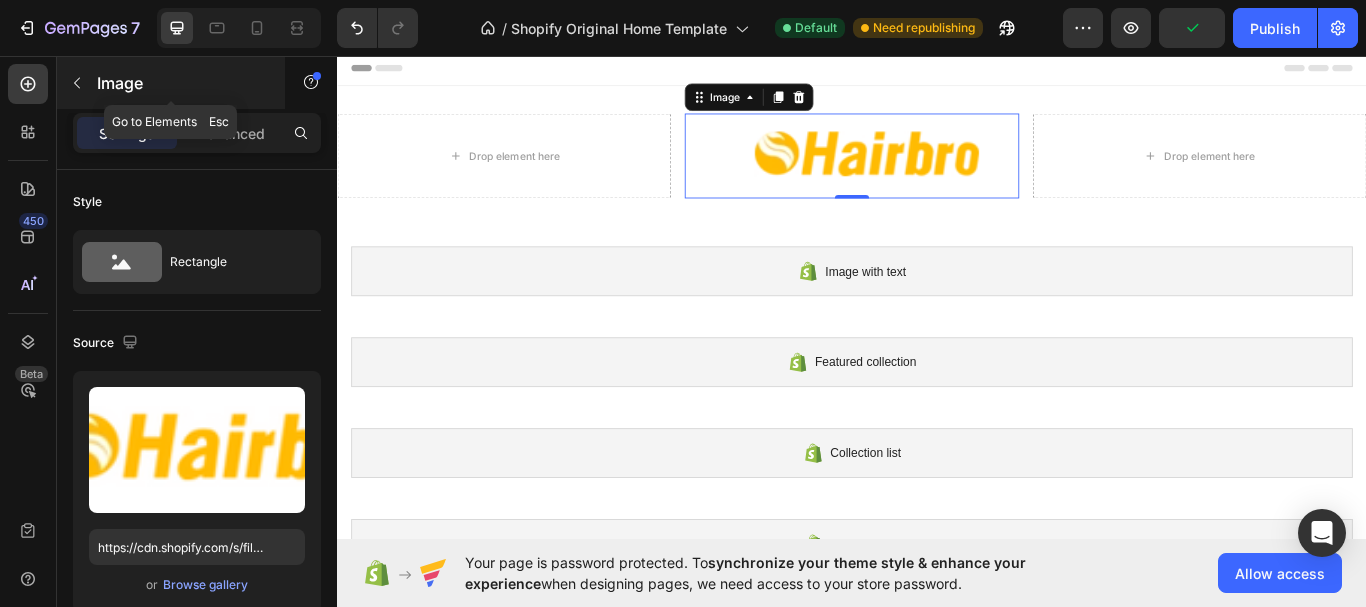 click 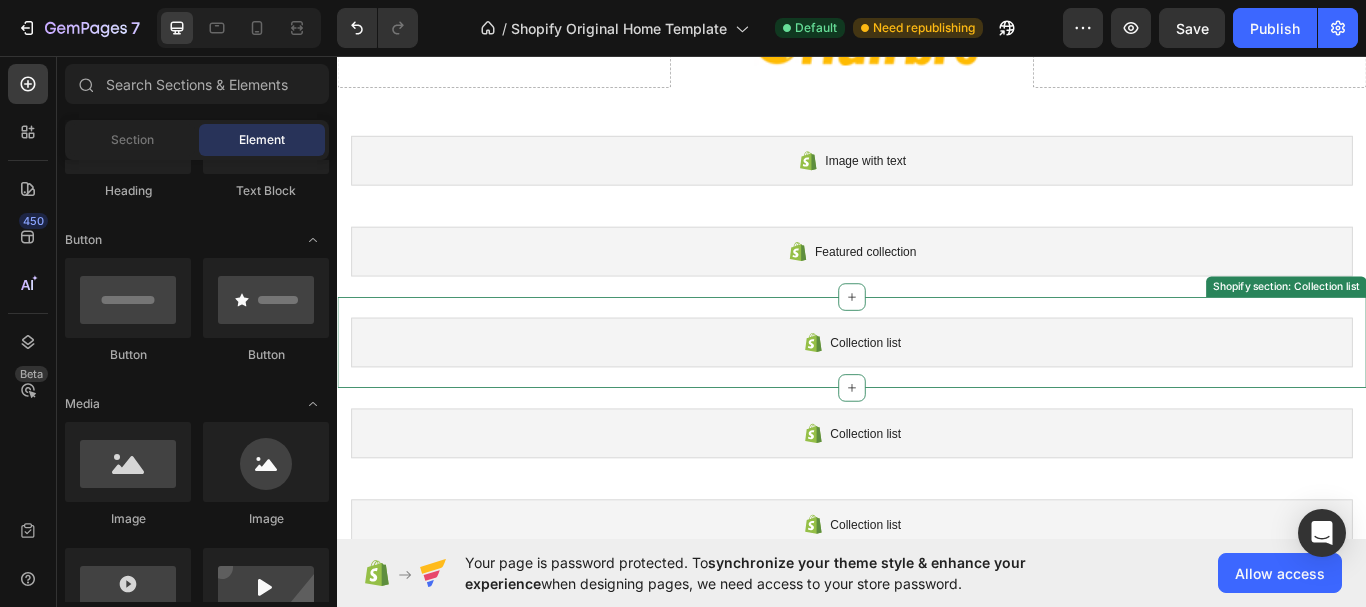 scroll, scrollTop: 0, scrollLeft: 0, axis: both 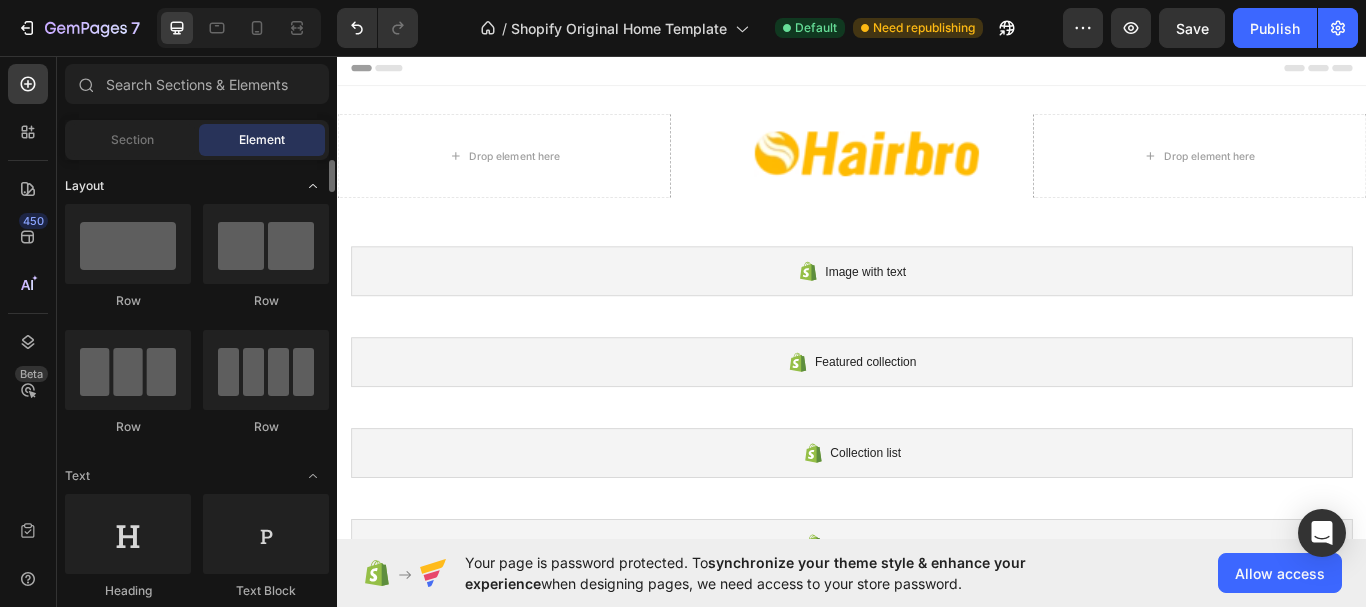 click on "Layout" at bounding box center [84, 186] 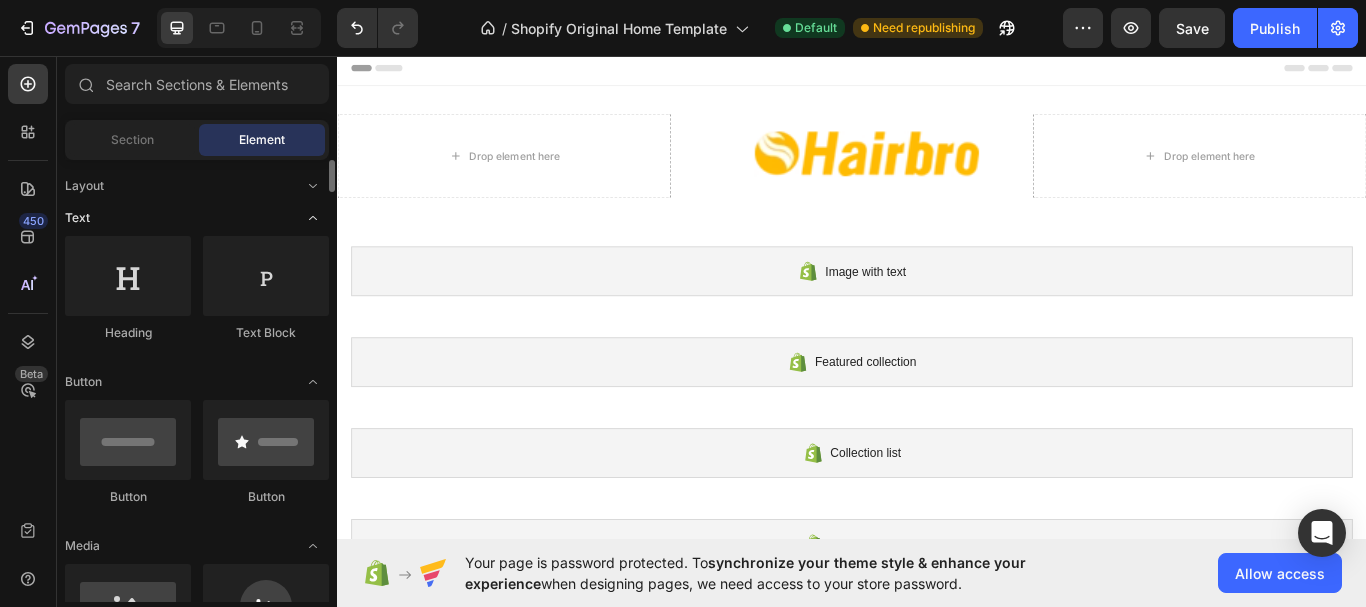 click on "Text" at bounding box center [77, 218] 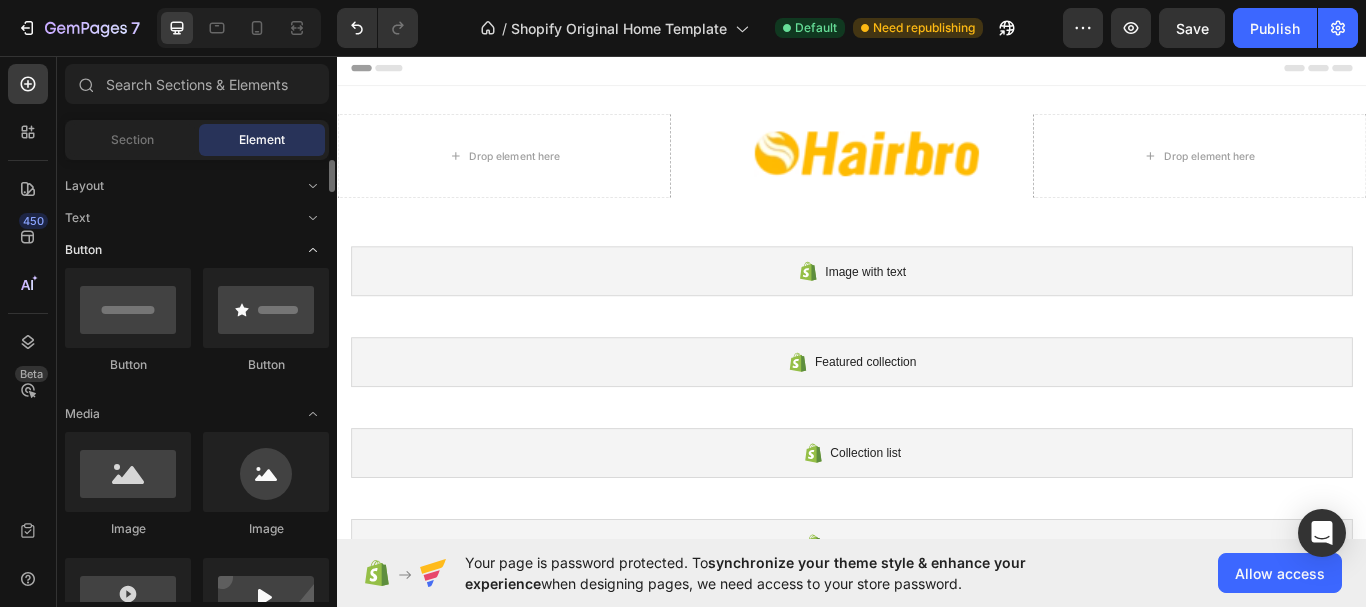 click on "Button" at bounding box center [83, 250] 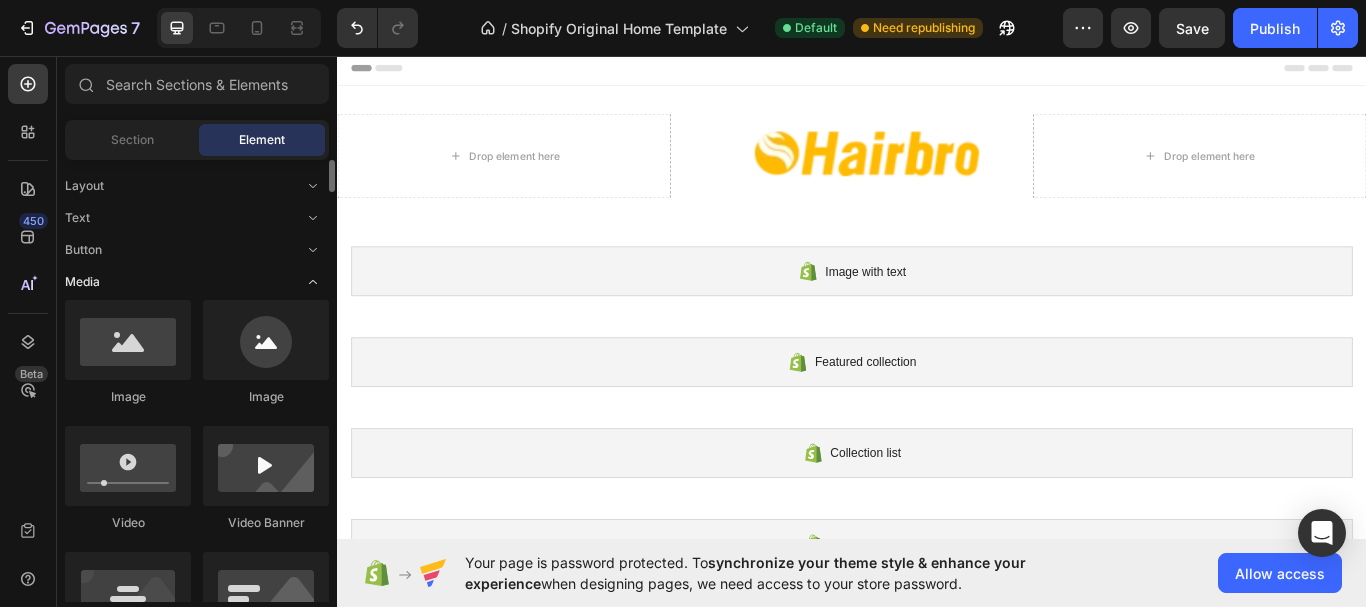 click on "Media" at bounding box center (82, 282) 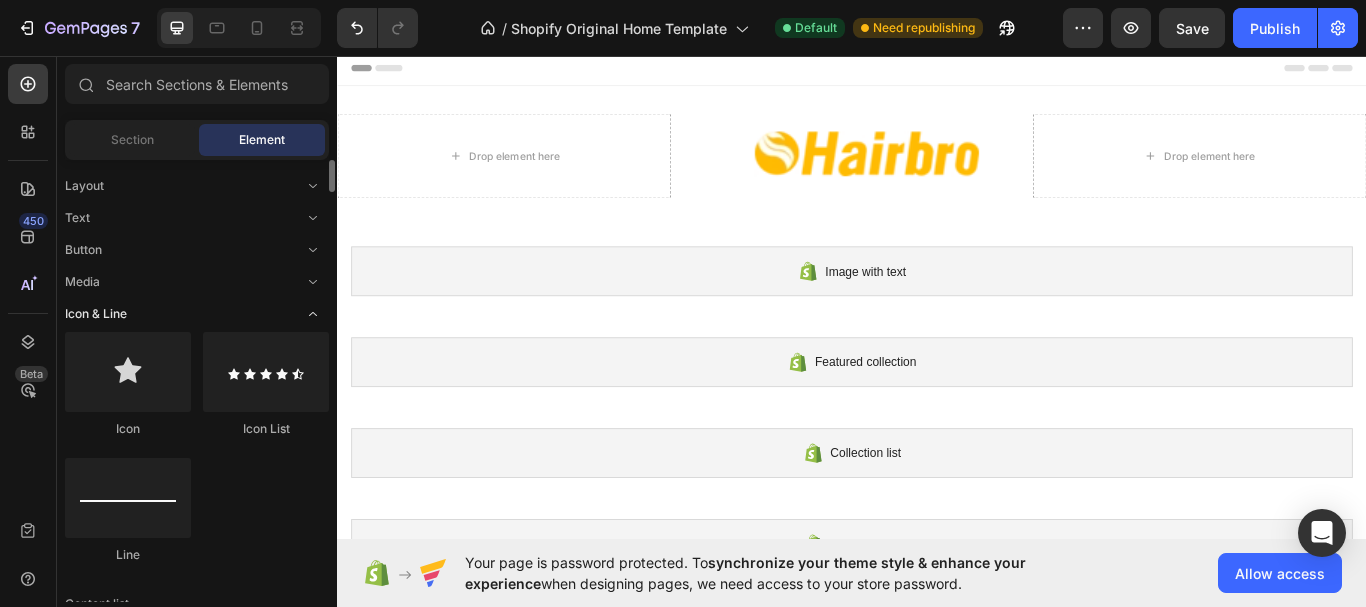 click on "Icon & Line" at bounding box center (96, 314) 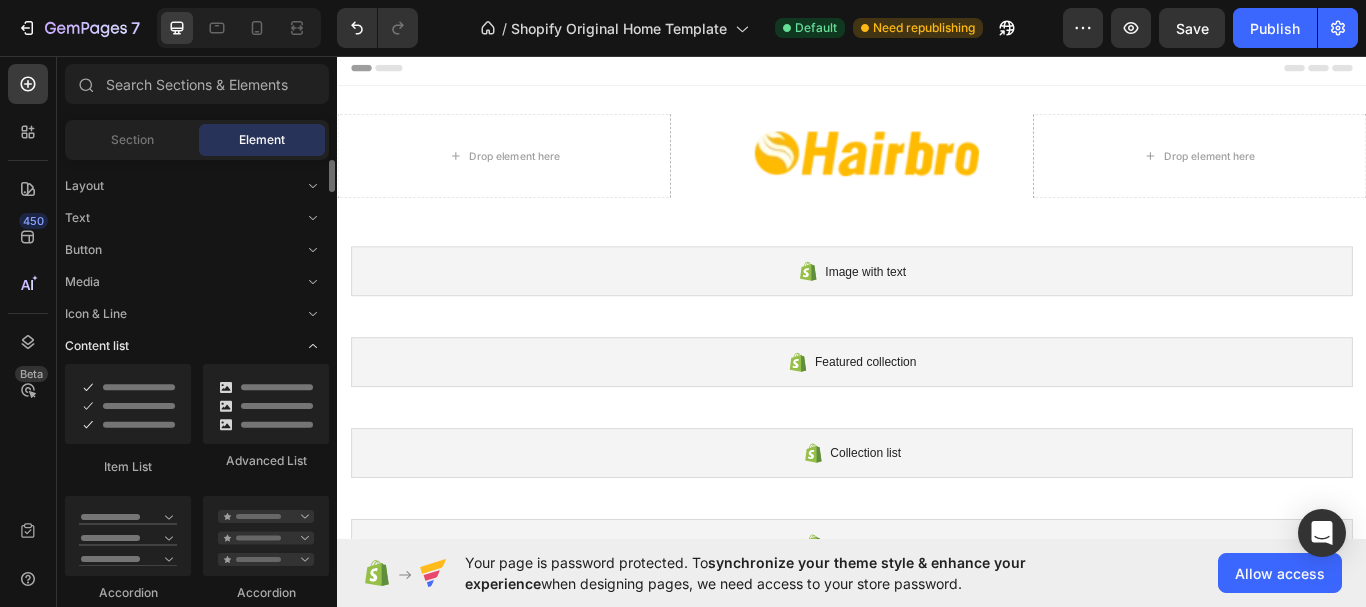 click on "Content list" 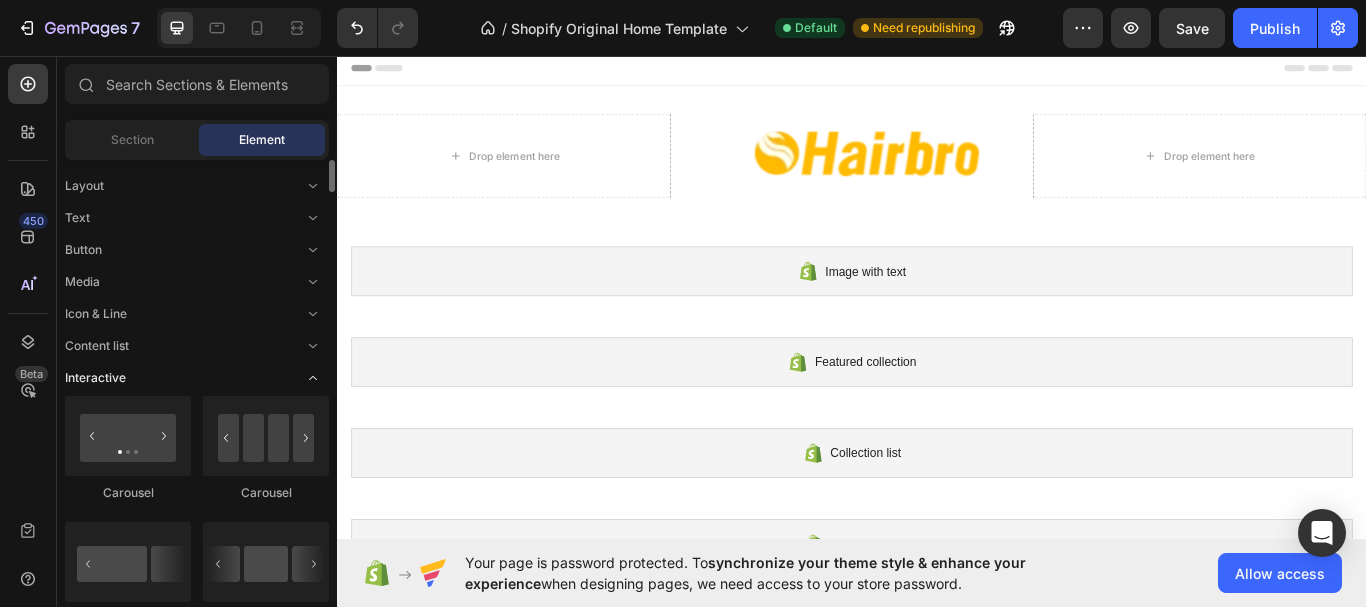 click on "Interactive" at bounding box center (95, 378) 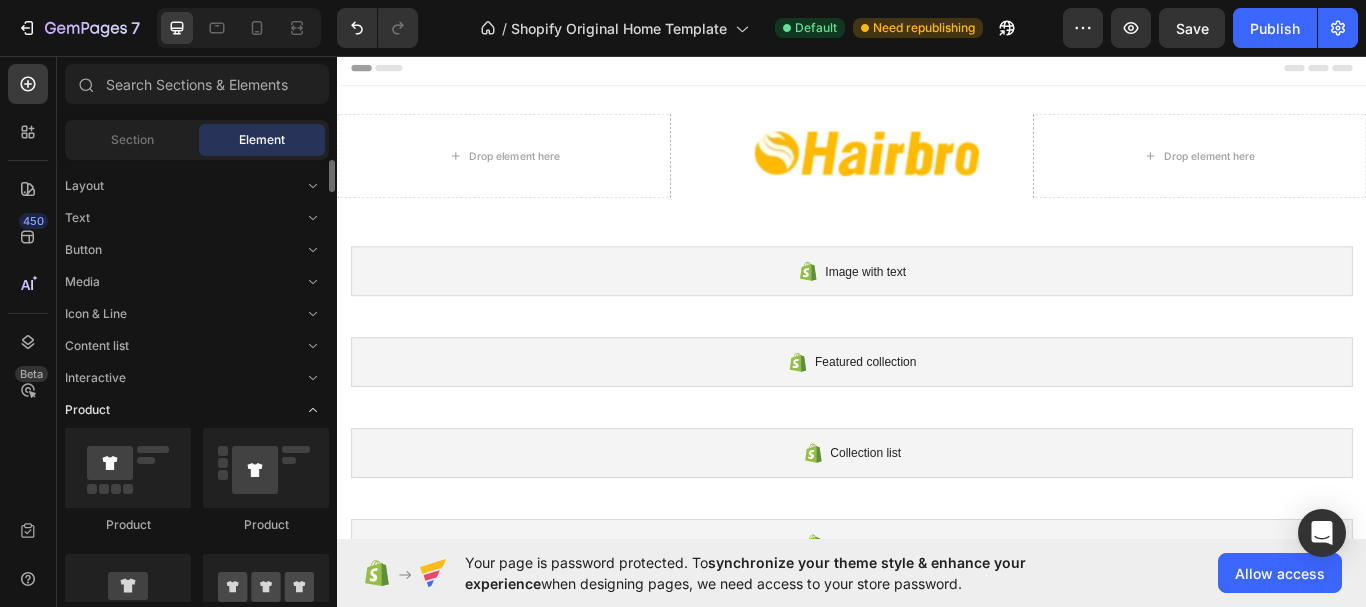 click on "Product" at bounding box center (87, 410) 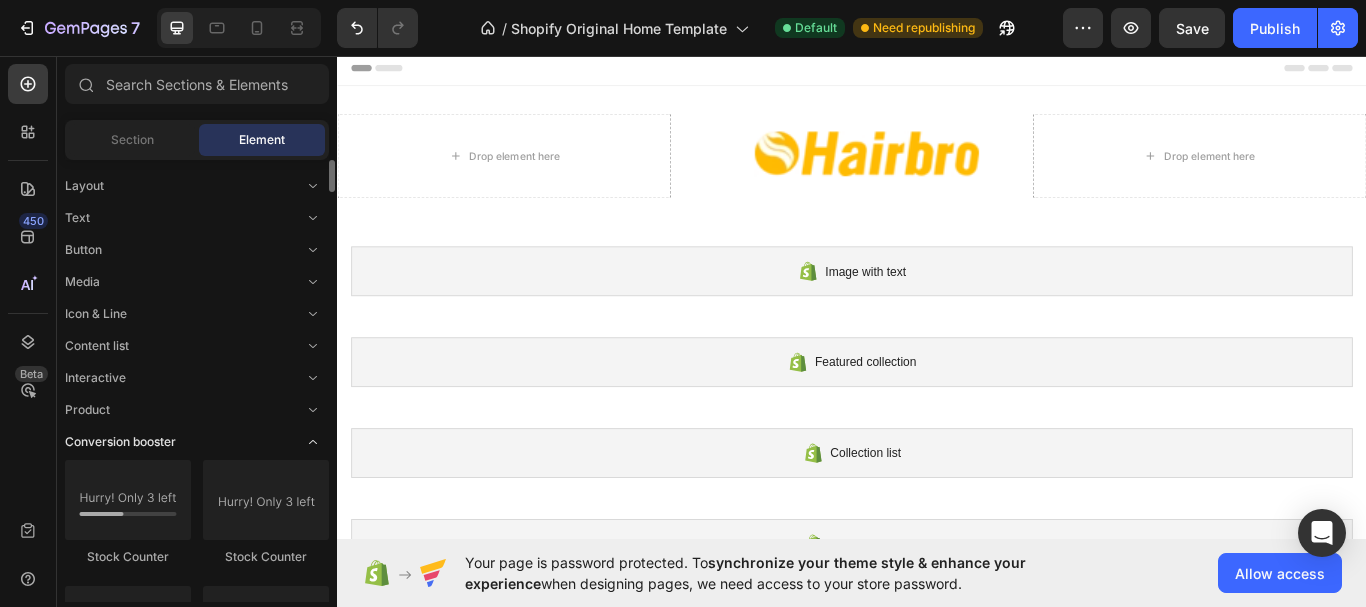 click on "Conversion booster" at bounding box center (120, 442) 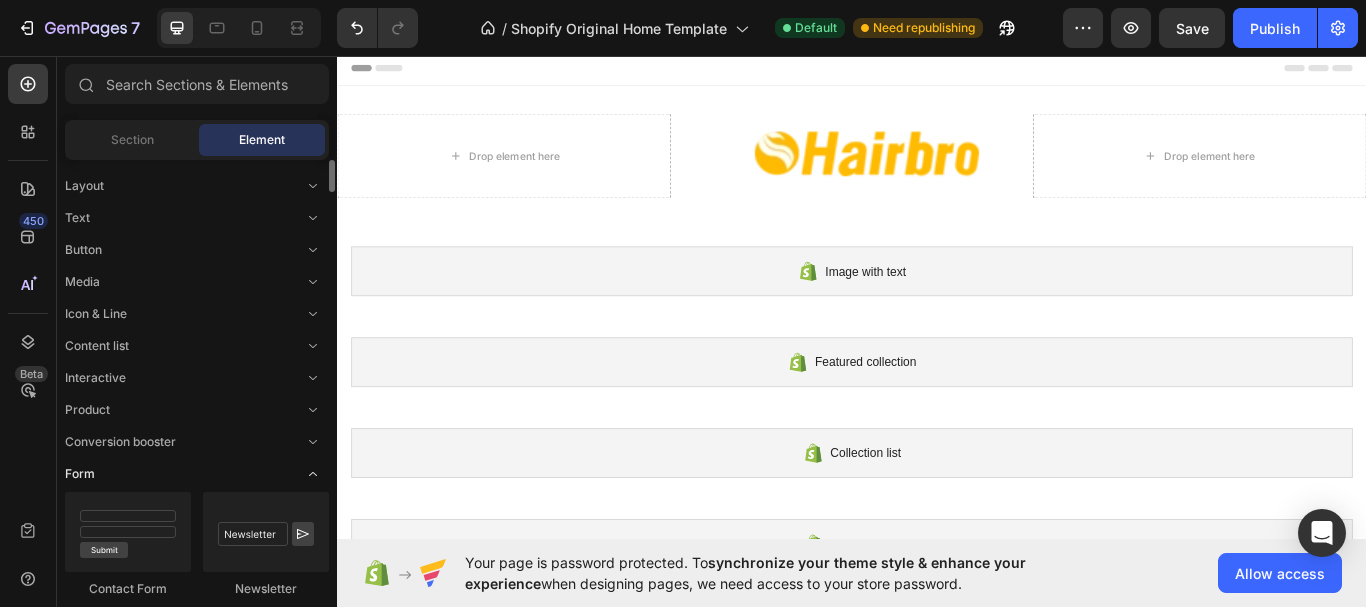 click on "Form" at bounding box center (80, 474) 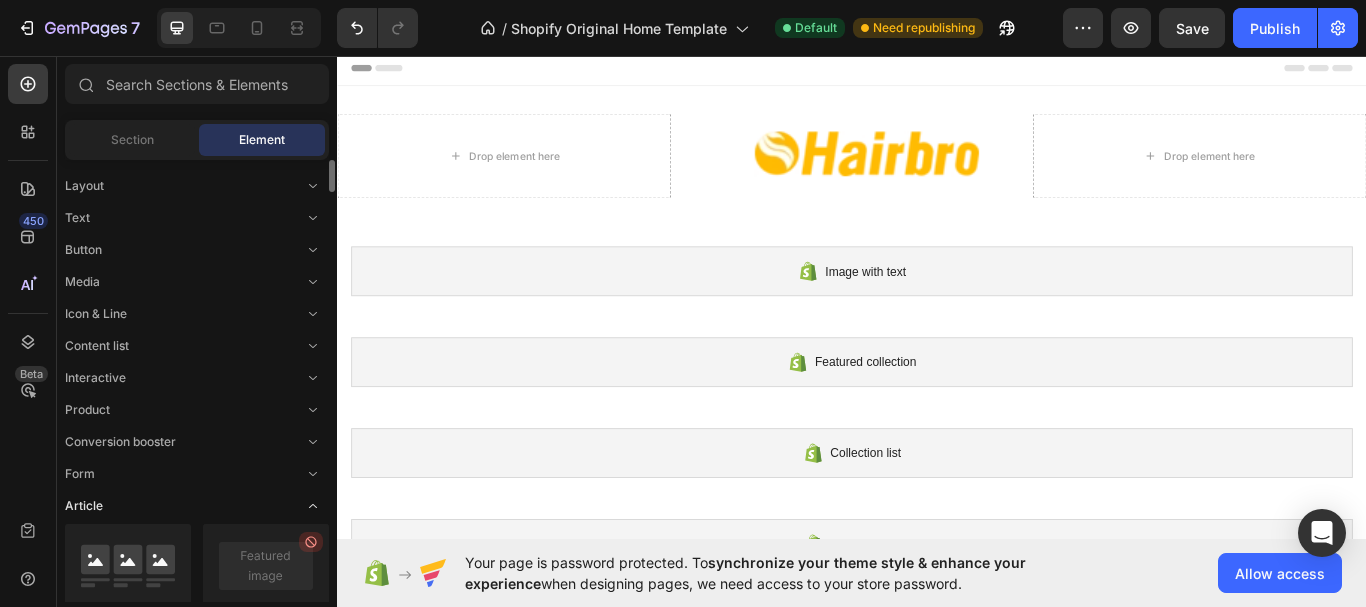 click on "Article" at bounding box center (84, 506) 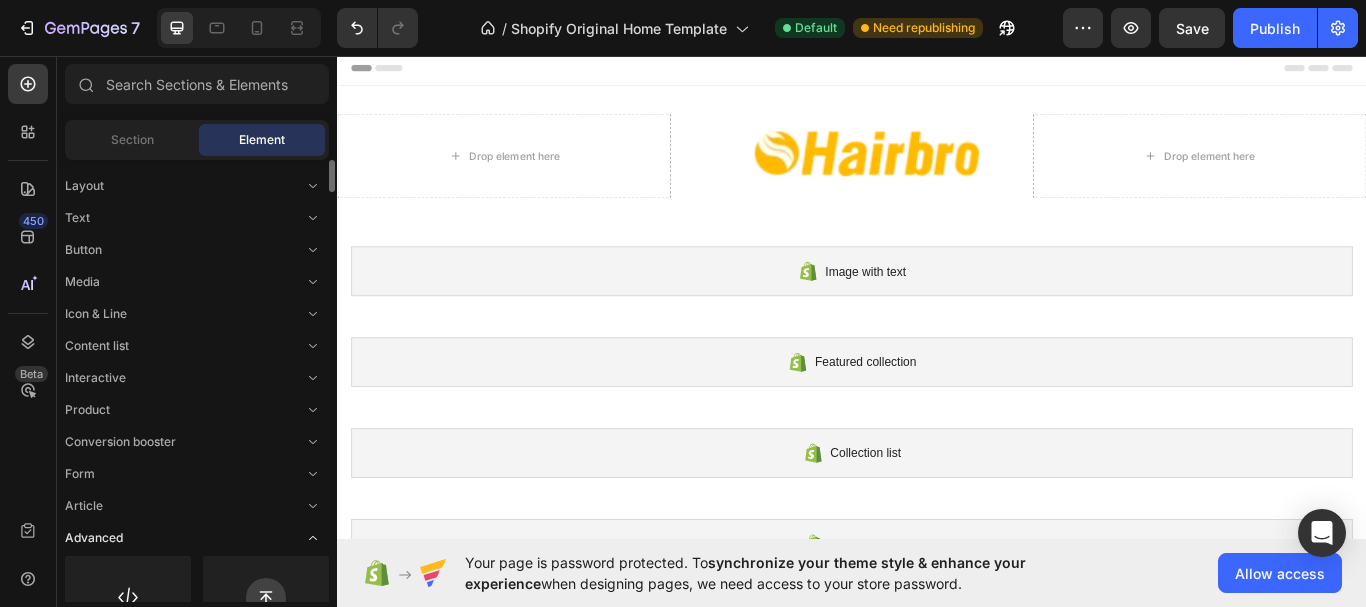 click on "Advanced" at bounding box center (94, 538) 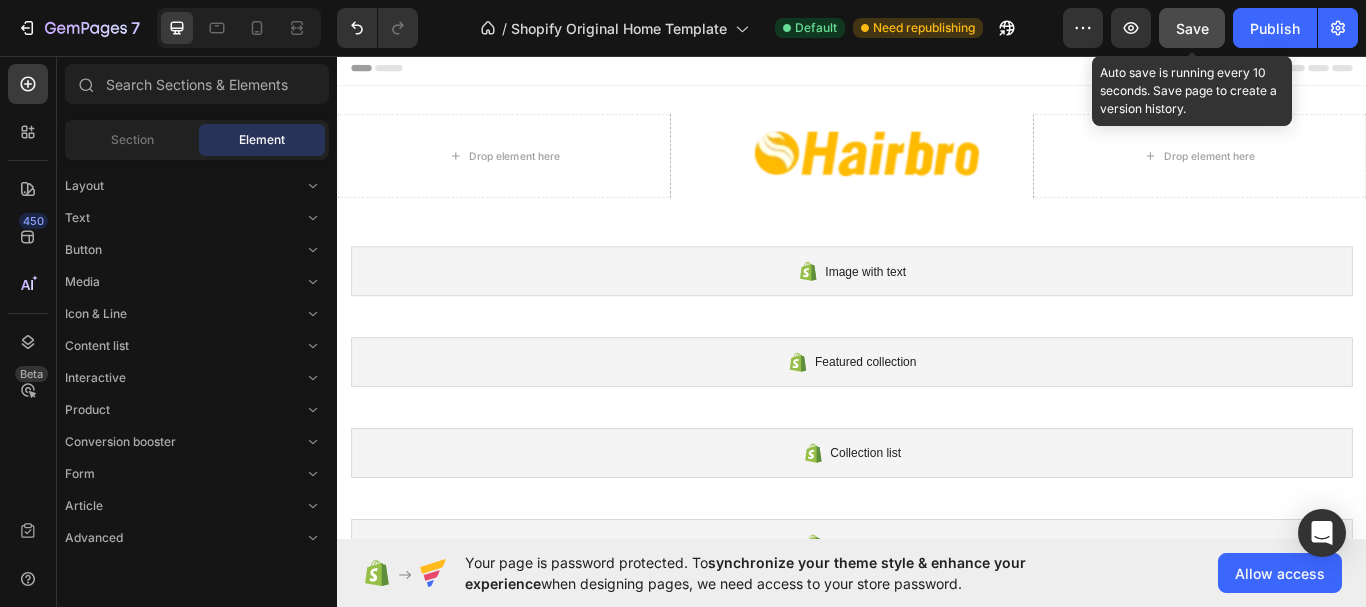 click on "Save" 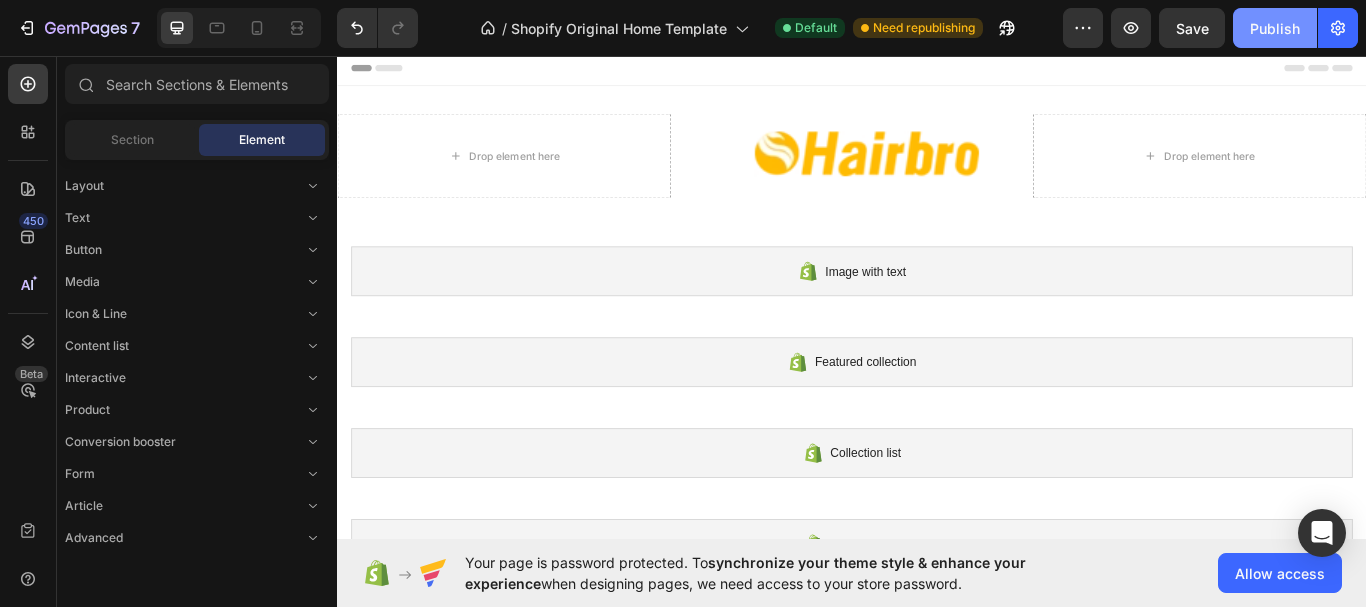 click on "Publish" at bounding box center [1275, 28] 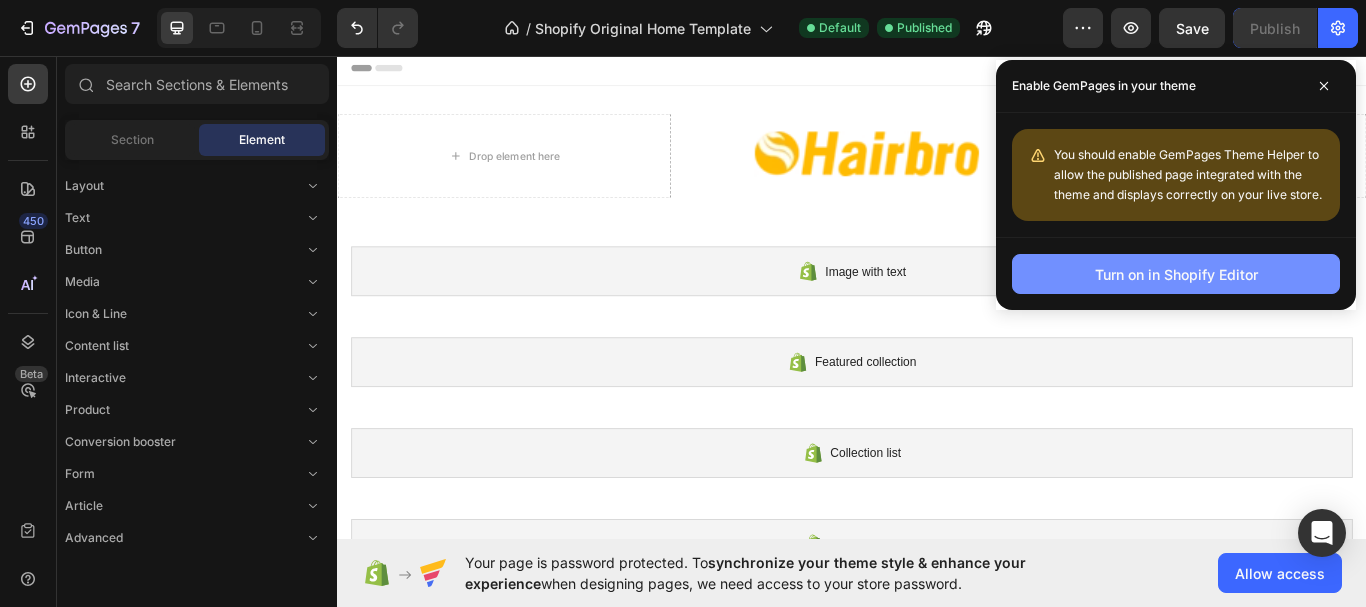 click on "Turn on in Shopify Editor" at bounding box center (1176, 274) 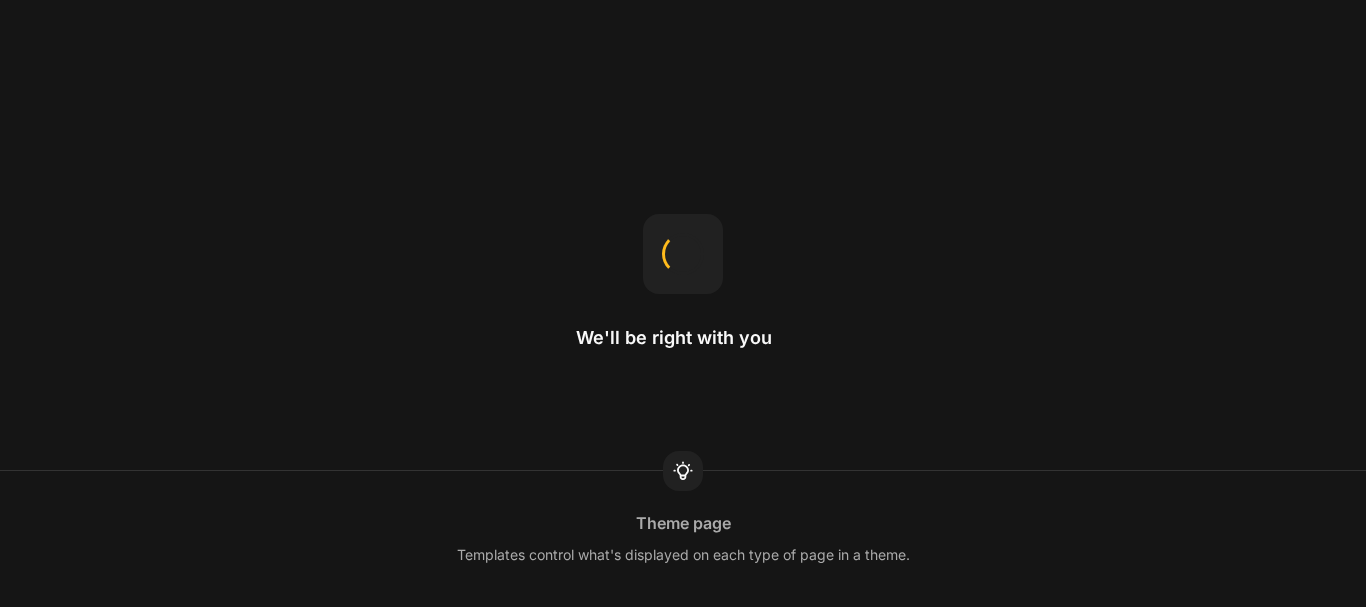 scroll, scrollTop: 0, scrollLeft: 0, axis: both 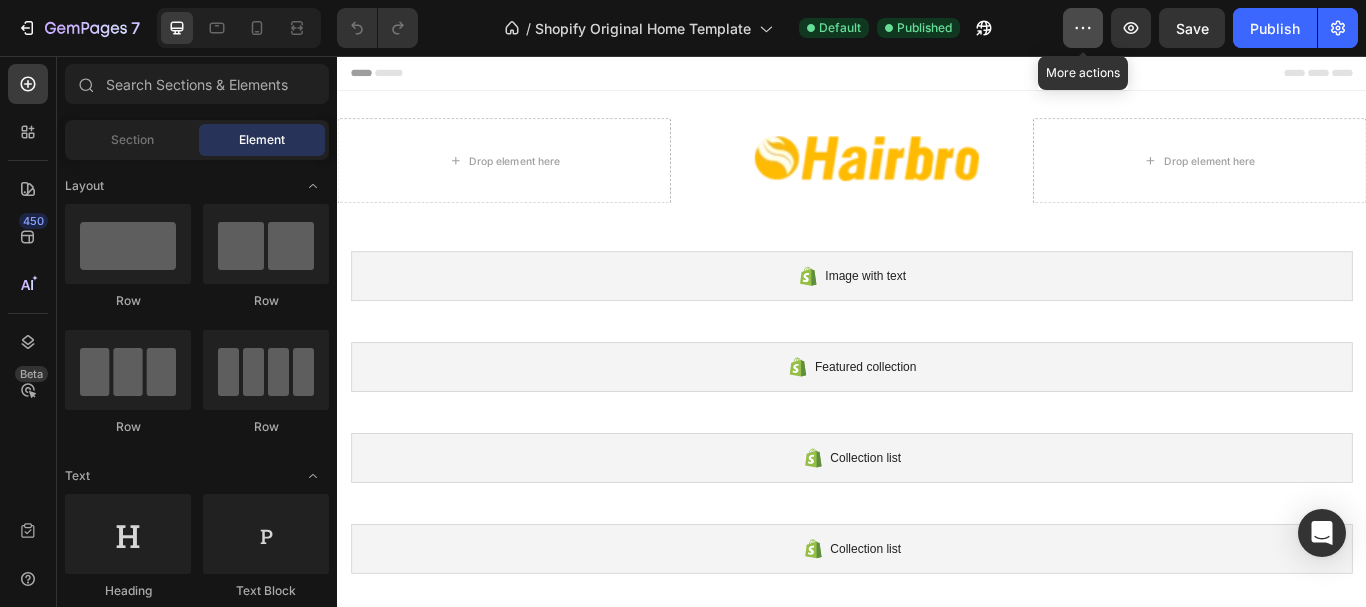 click 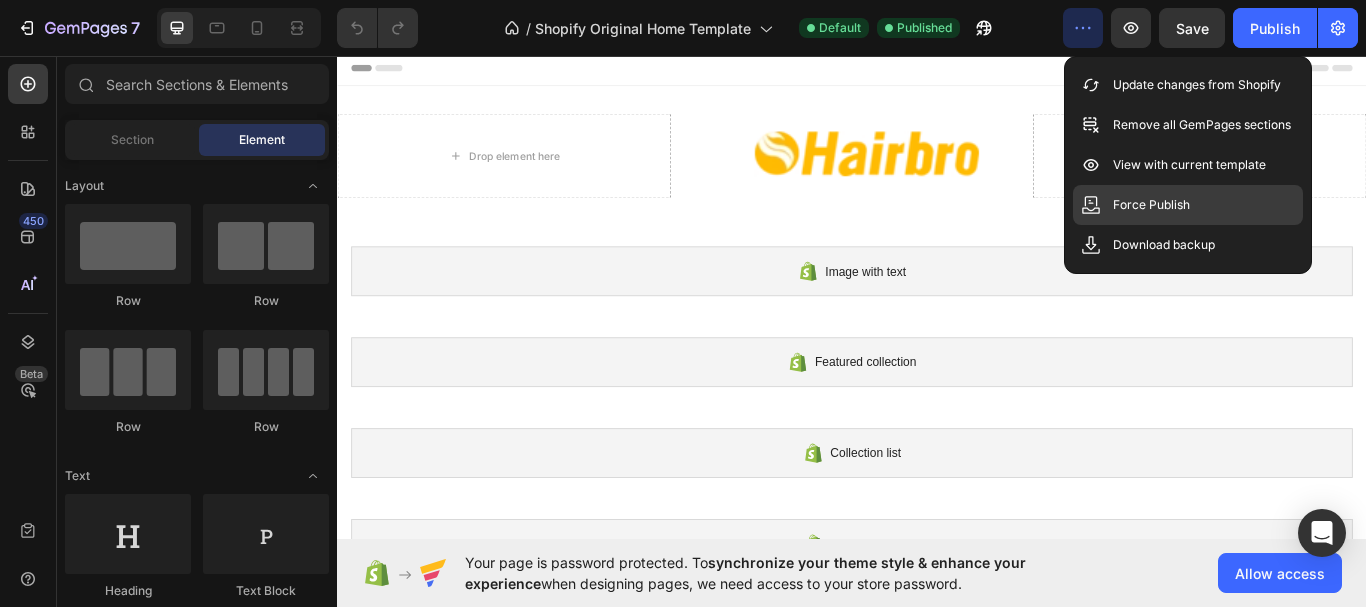 click on "Force Publish" at bounding box center (1151, 205) 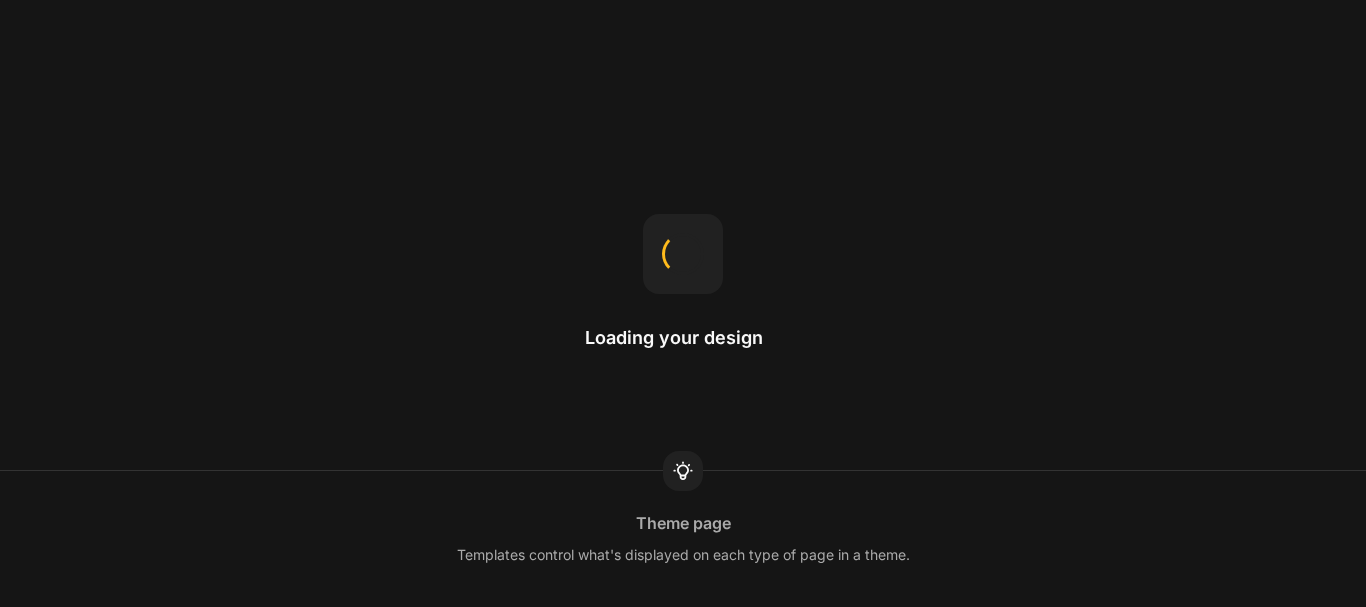 scroll, scrollTop: 0, scrollLeft: 0, axis: both 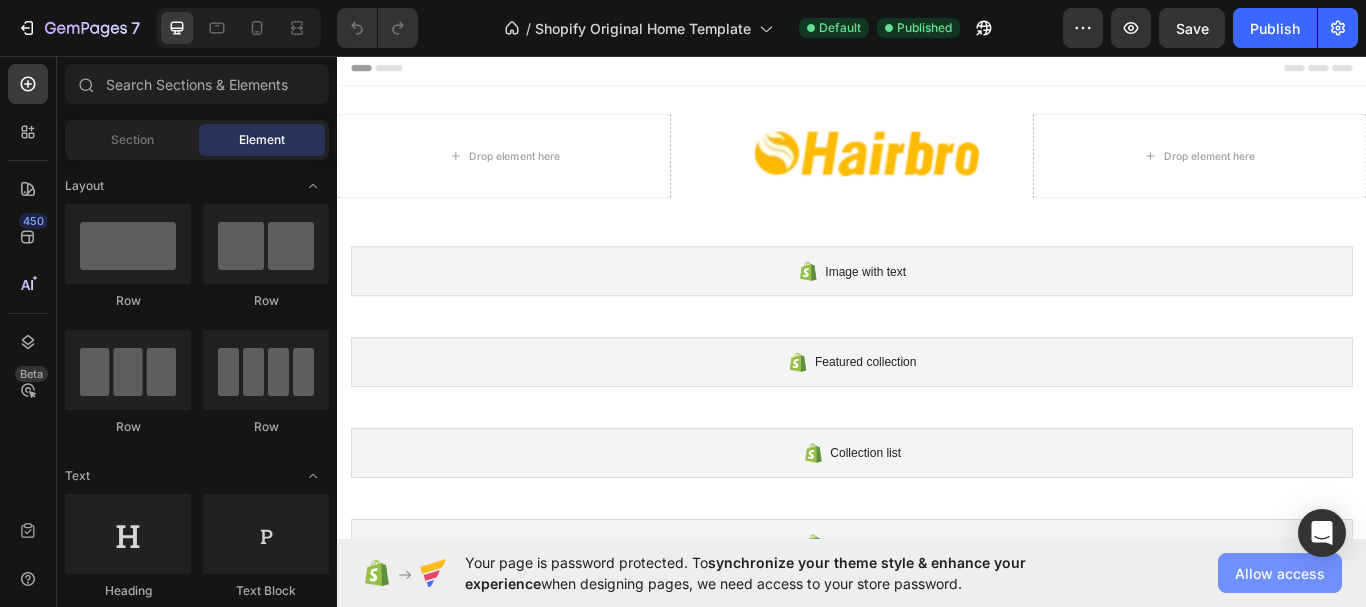 click on "Allow access" 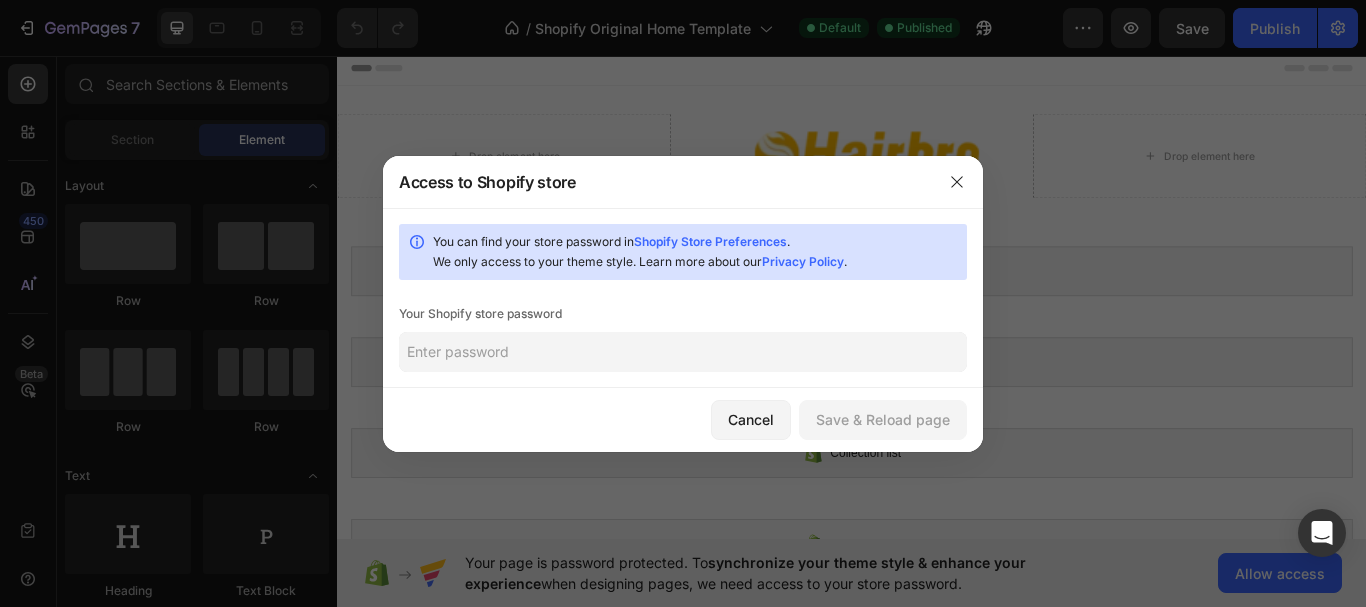 click 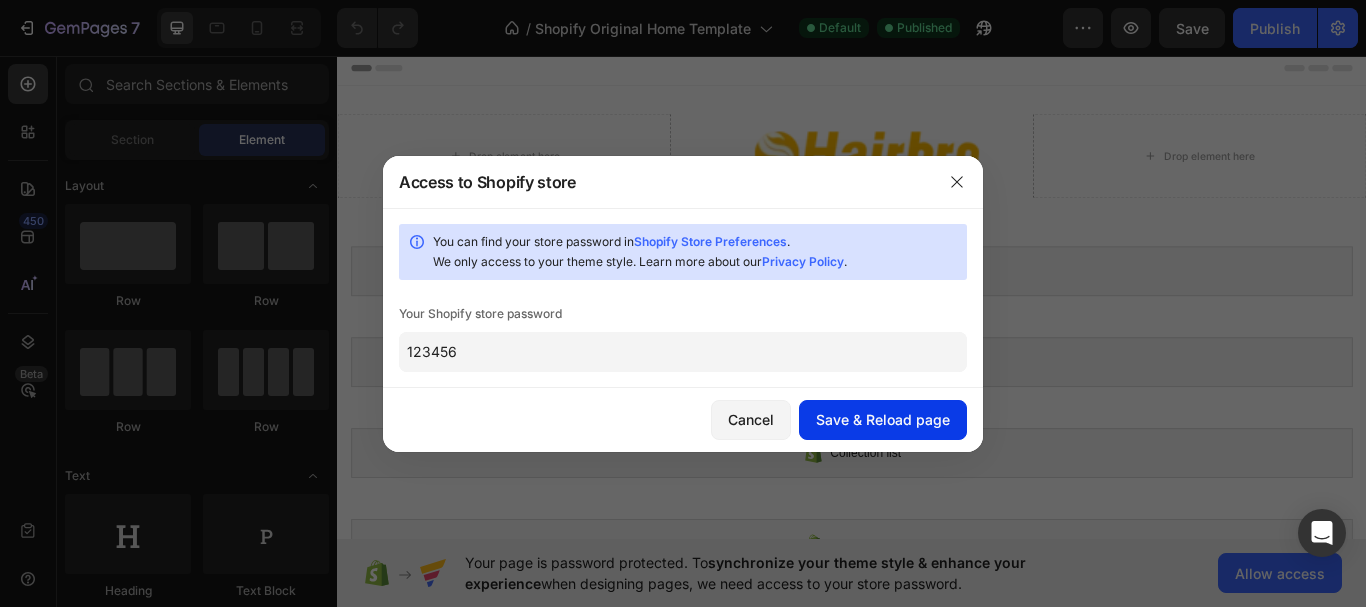type on "123456" 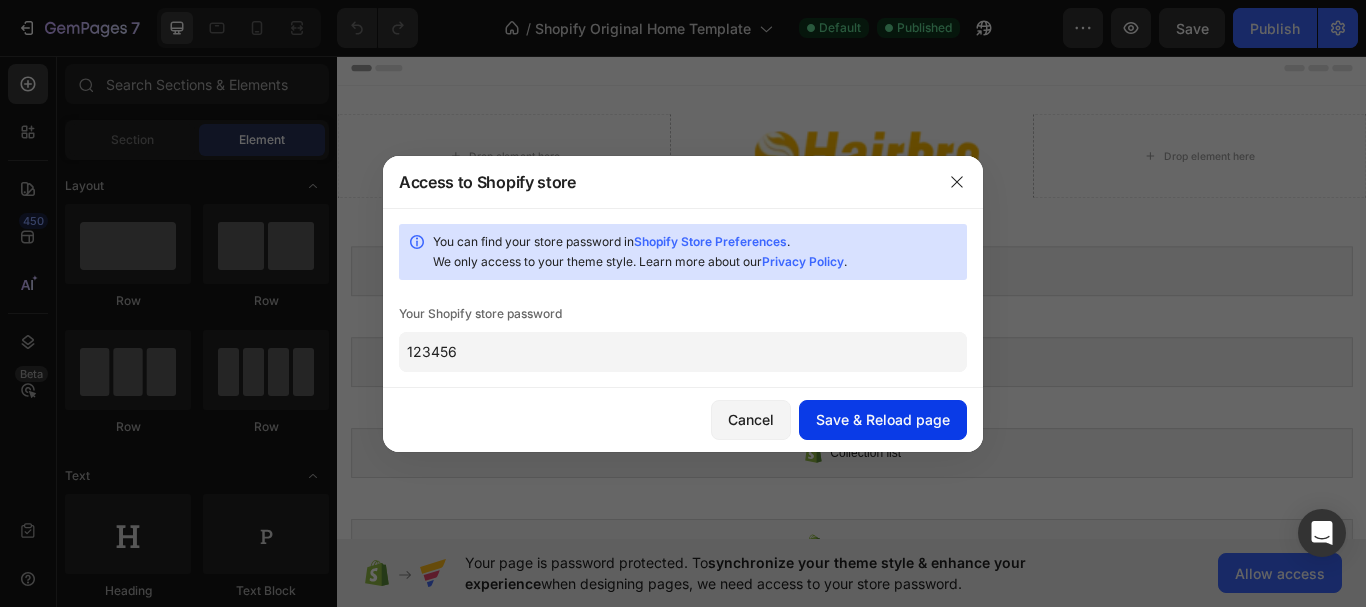 click on "Save & Reload page" at bounding box center (883, 419) 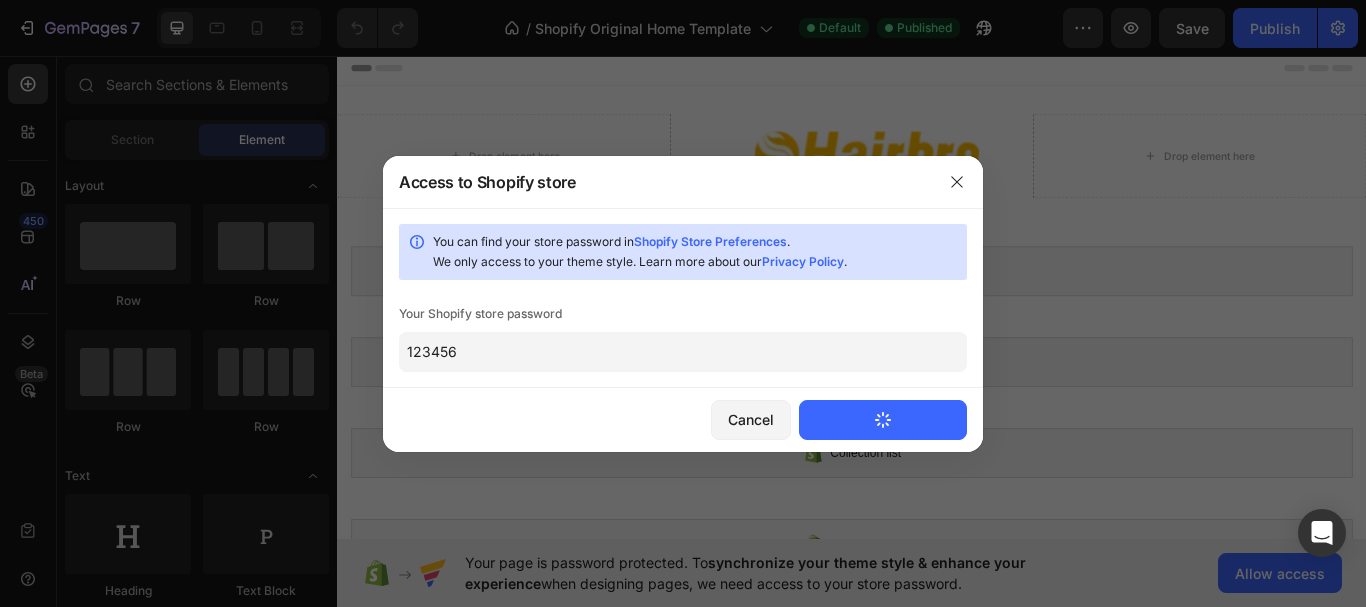type 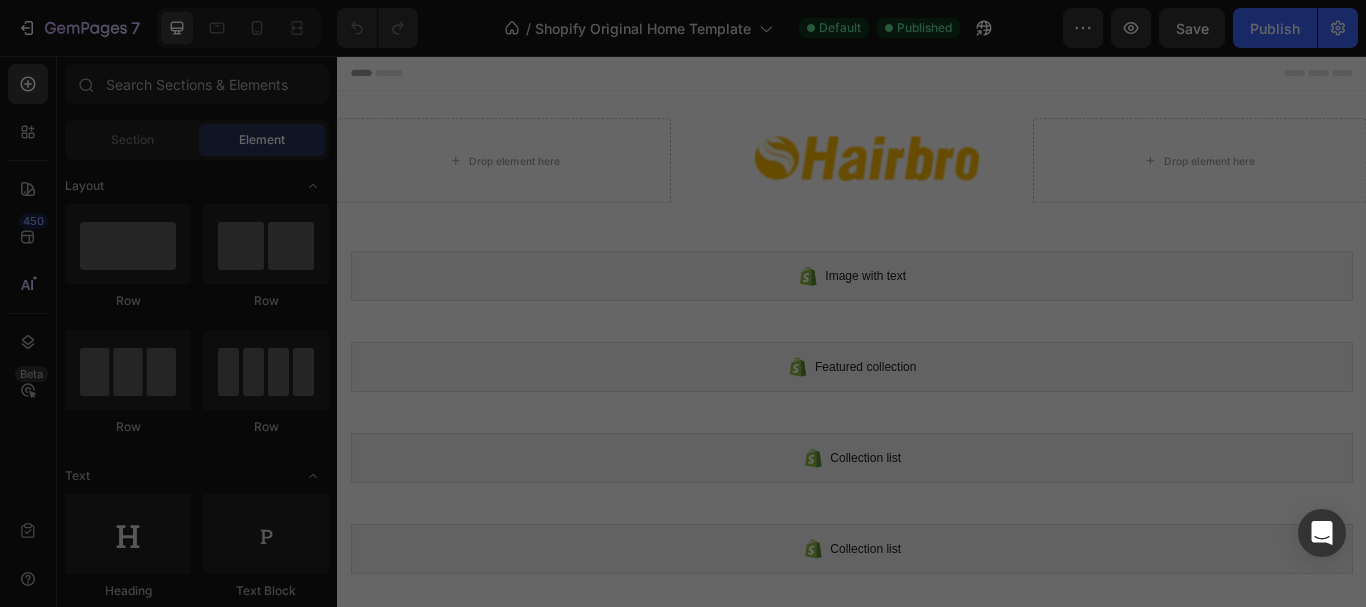 scroll, scrollTop: 0, scrollLeft: 0, axis: both 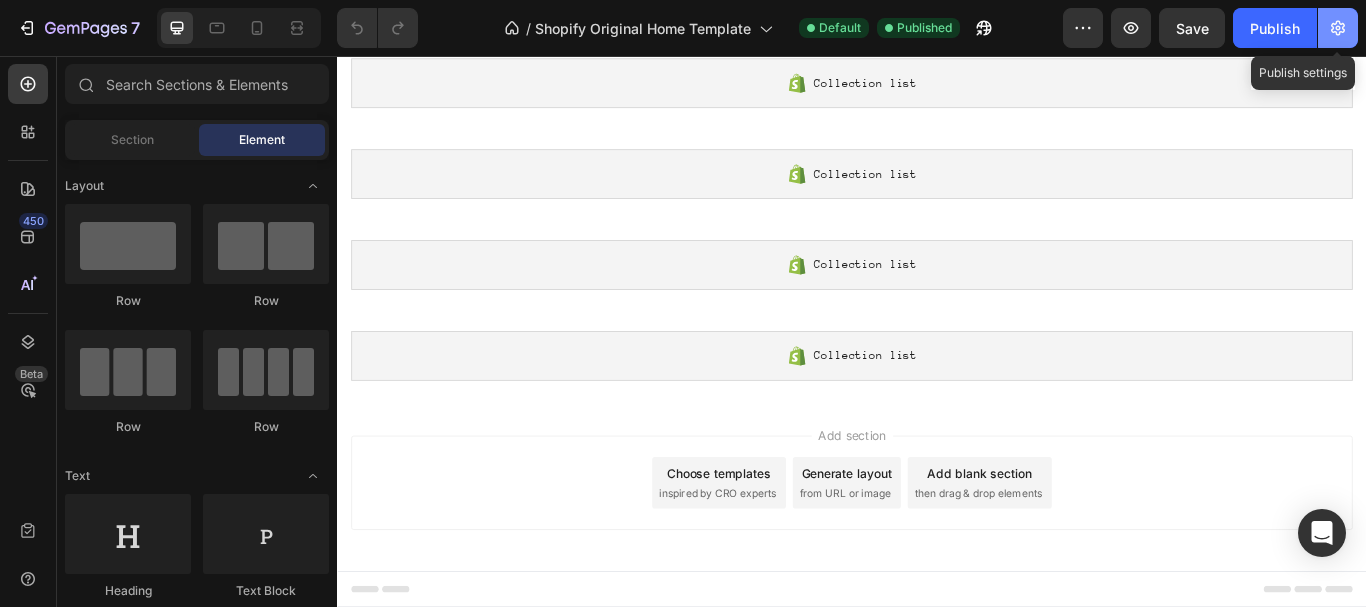 click 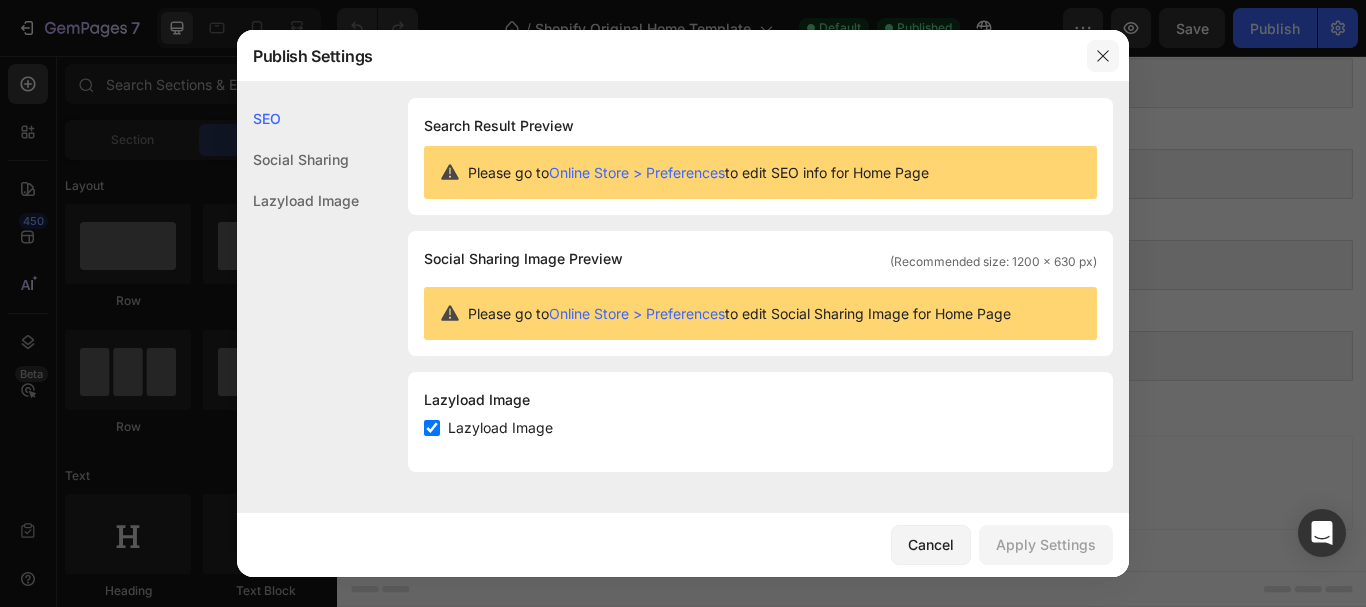 click 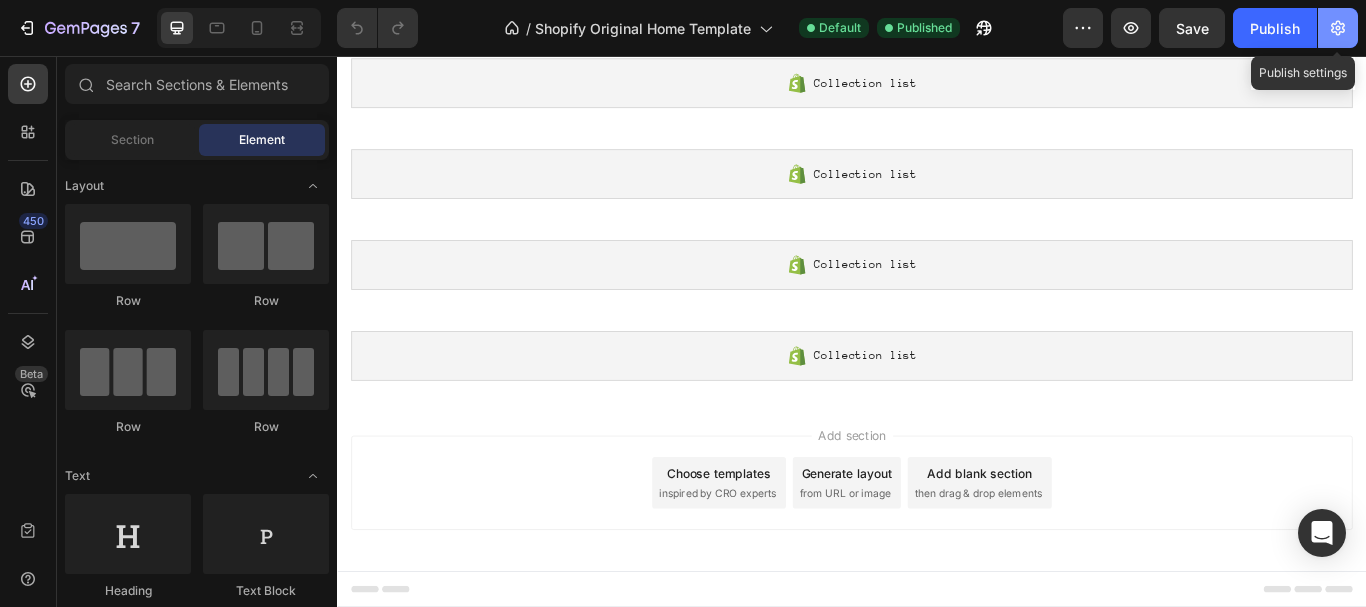 click 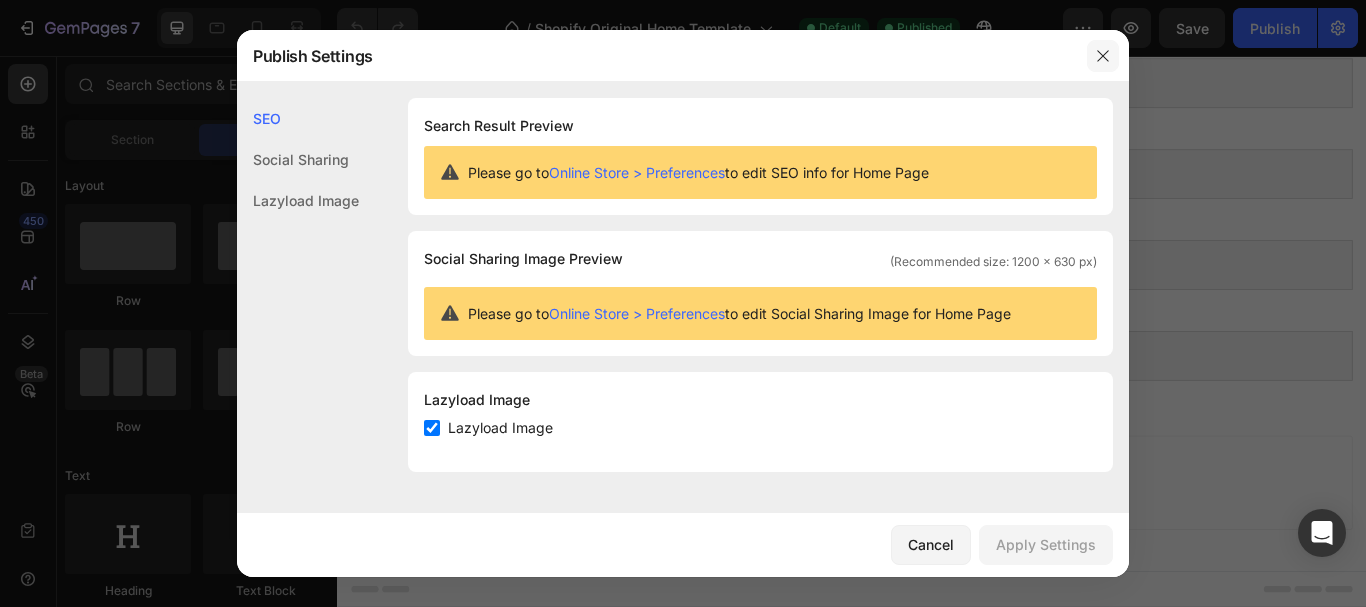 click 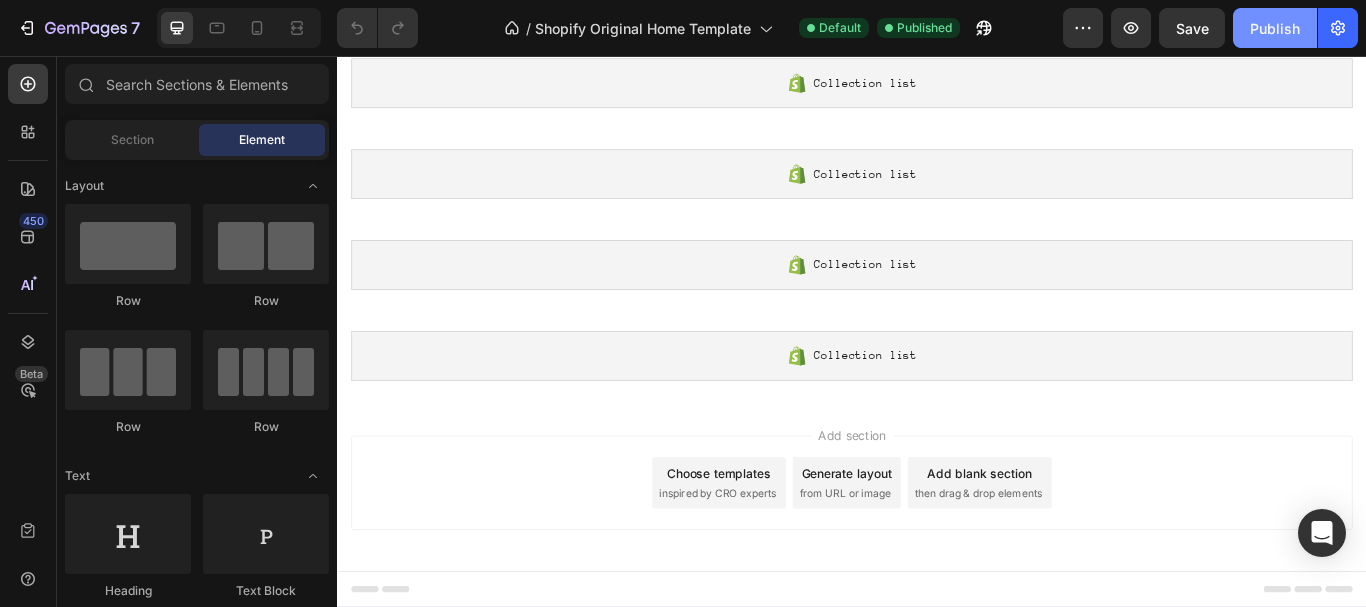 click on "Publish" at bounding box center [1275, 28] 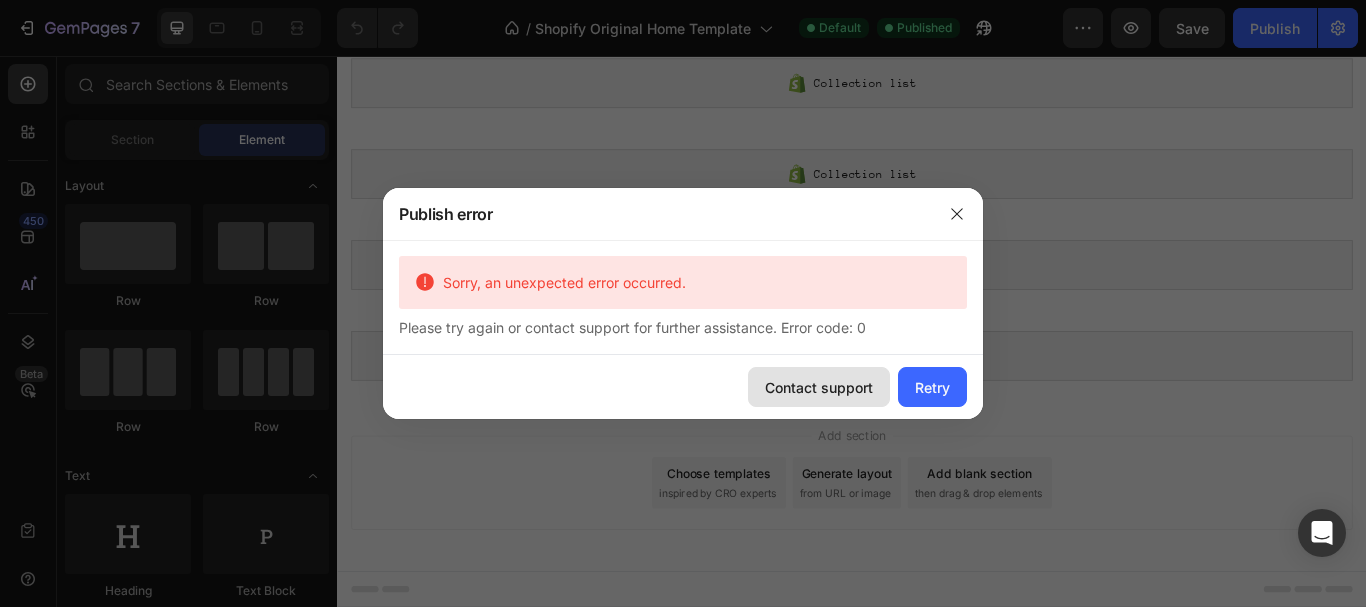click on "Contact support" at bounding box center (819, 387) 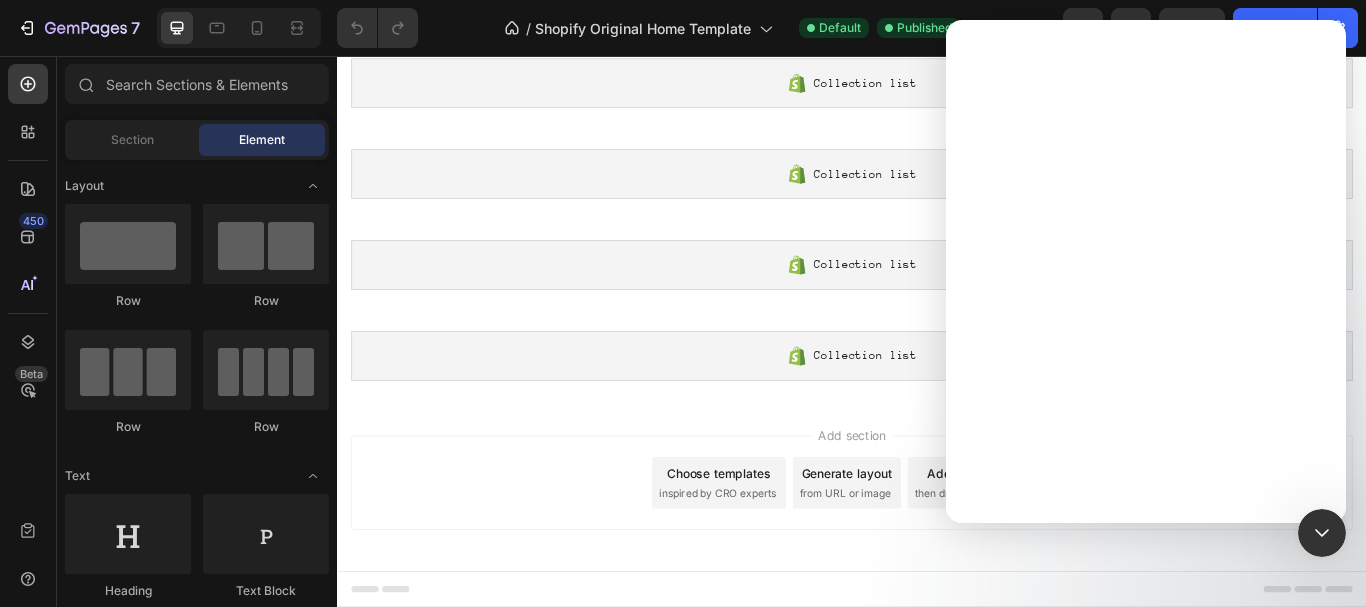 scroll, scrollTop: 0, scrollLeft: 0, axis: both 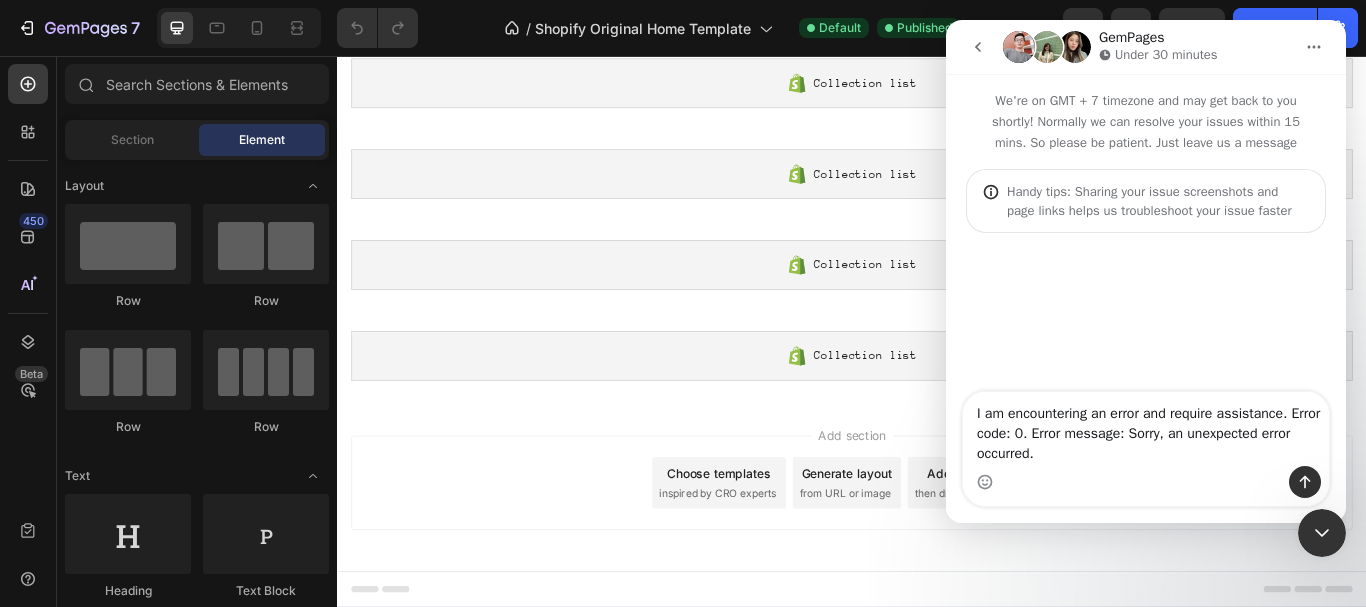 click on "Add section Choose templates inspired by CRO experts Generate layout from URL or image Add blank section then drag & drop elements" at bounding box center [937, 558] 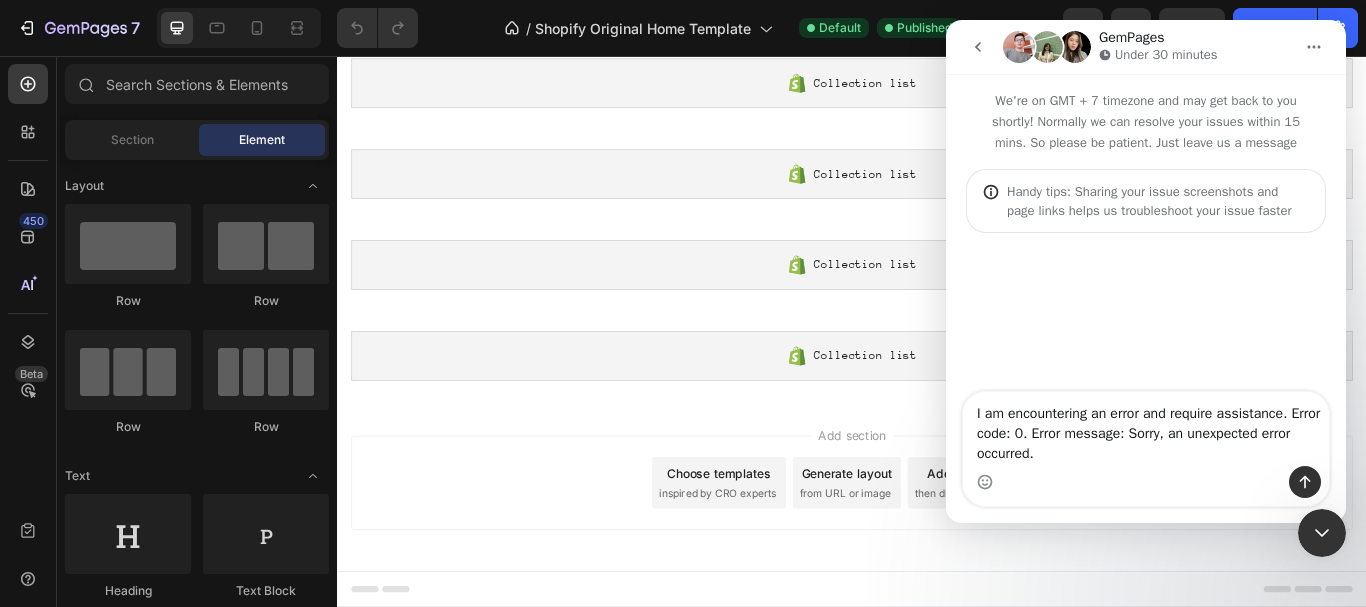 click 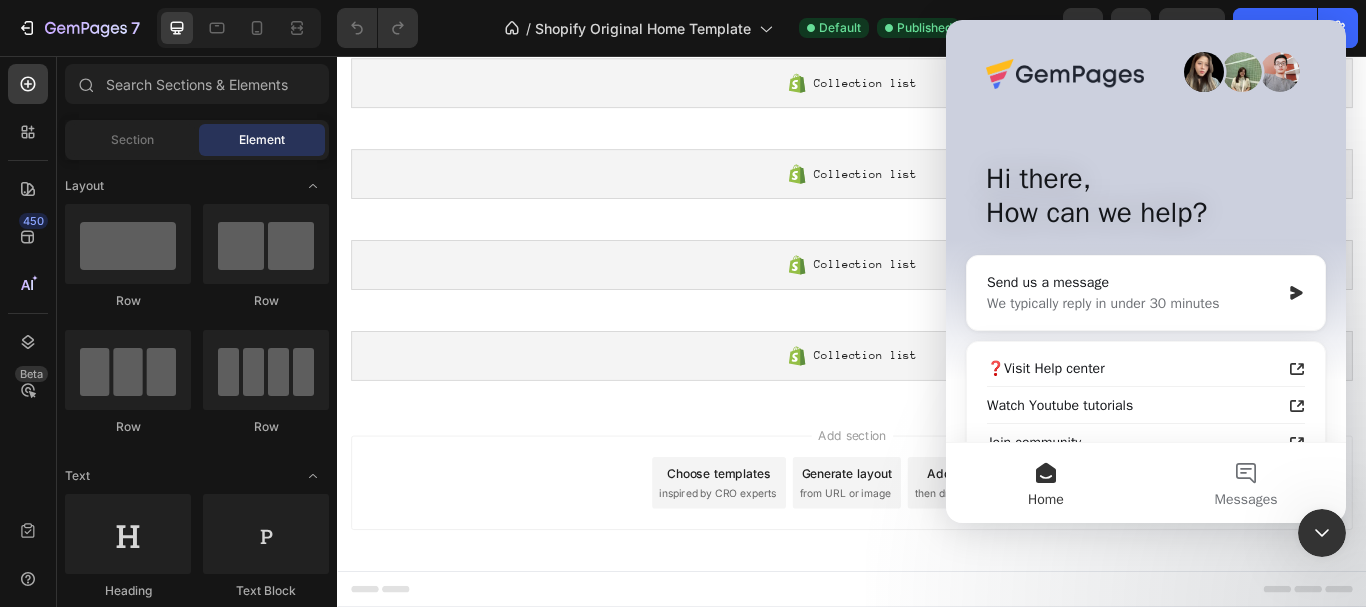 click on "Home" at bounding box center (1046, 500) 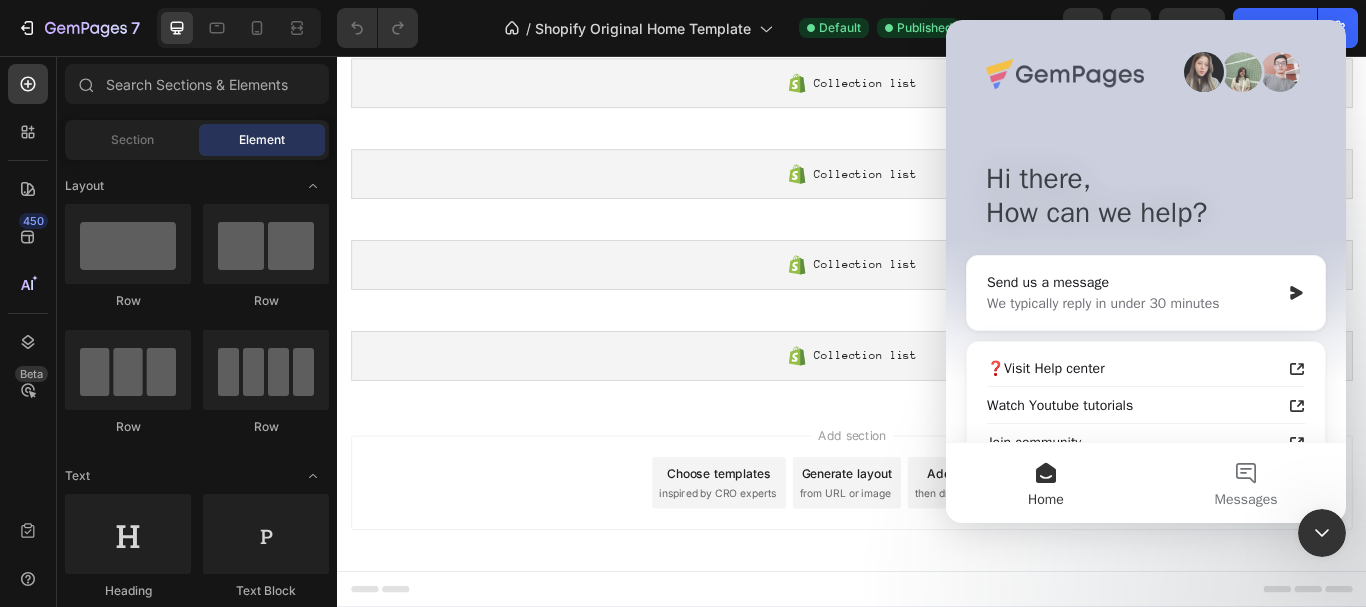 scroll, scrollTop: 178, scrollLeft: 0, axis: vertical 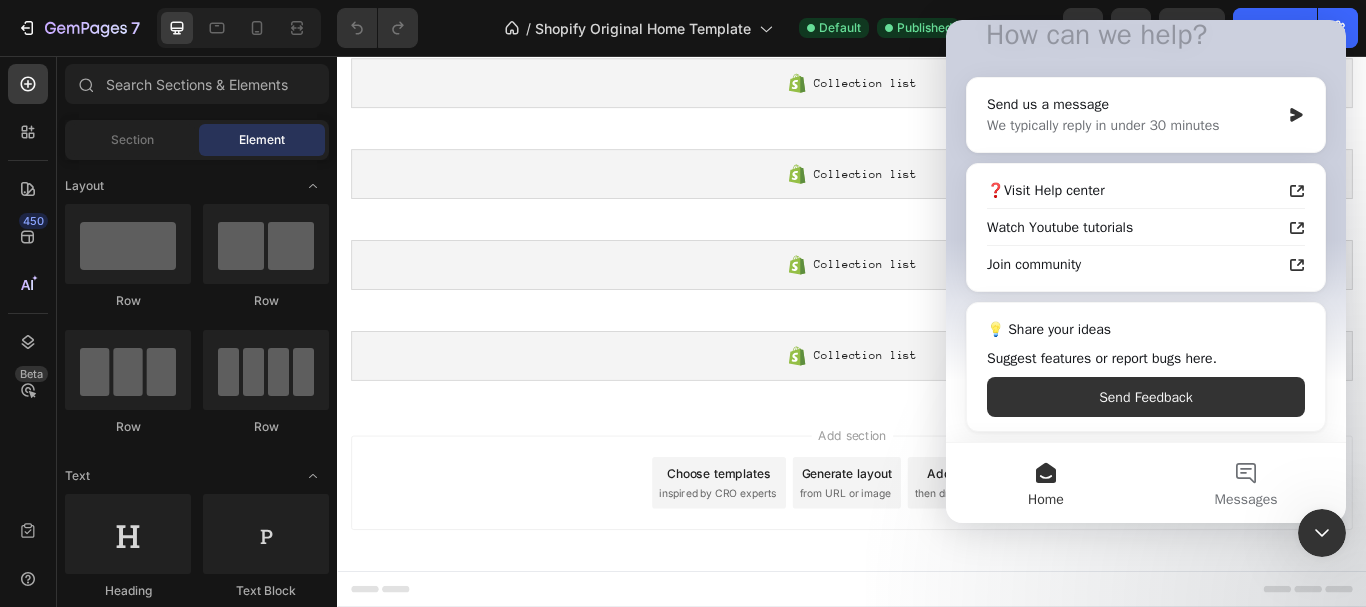 click 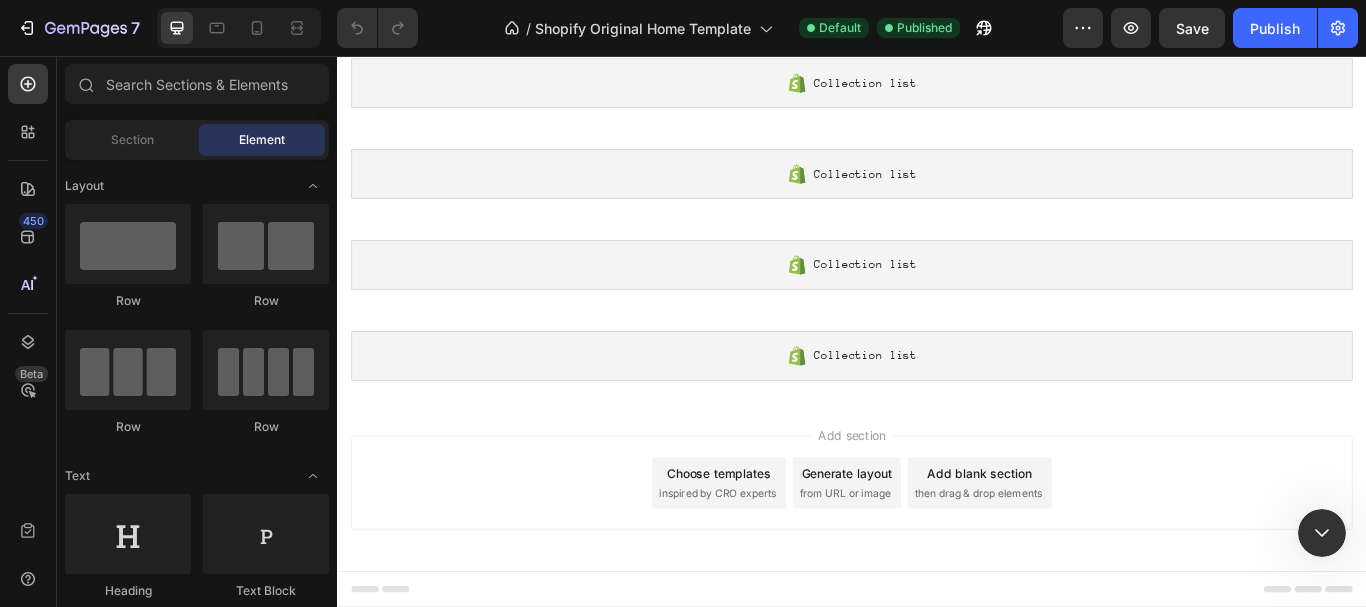 scroll, scrollTop: 0, scrollLeft: 0, axis: both 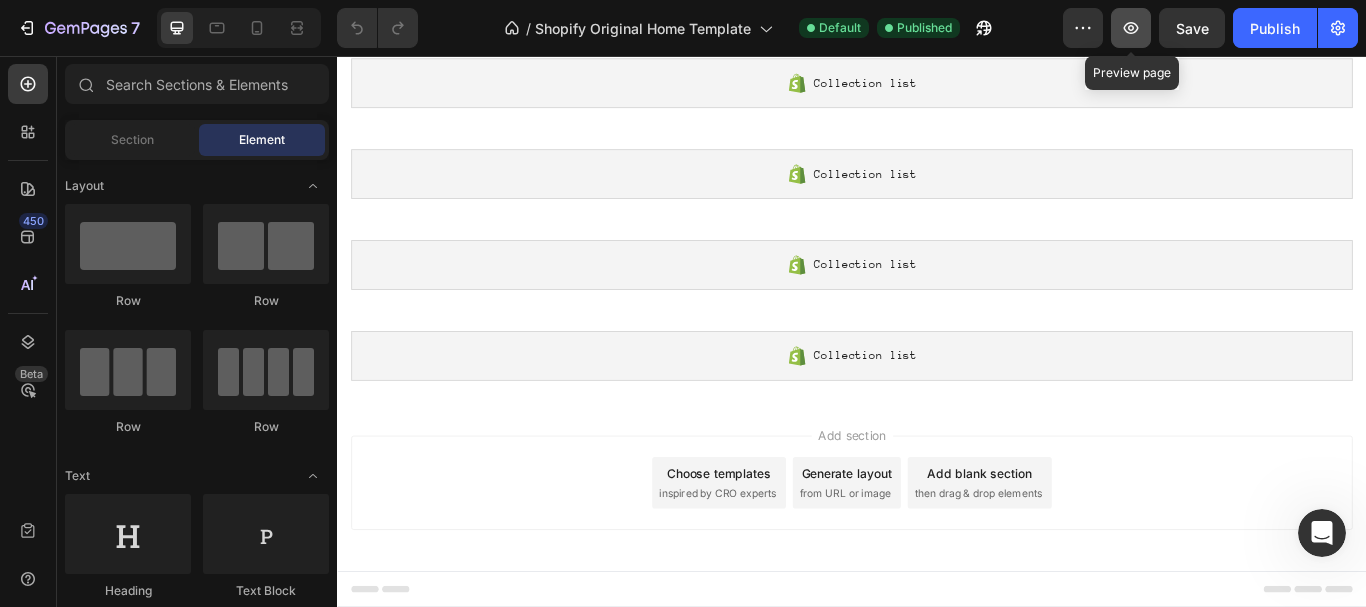 click 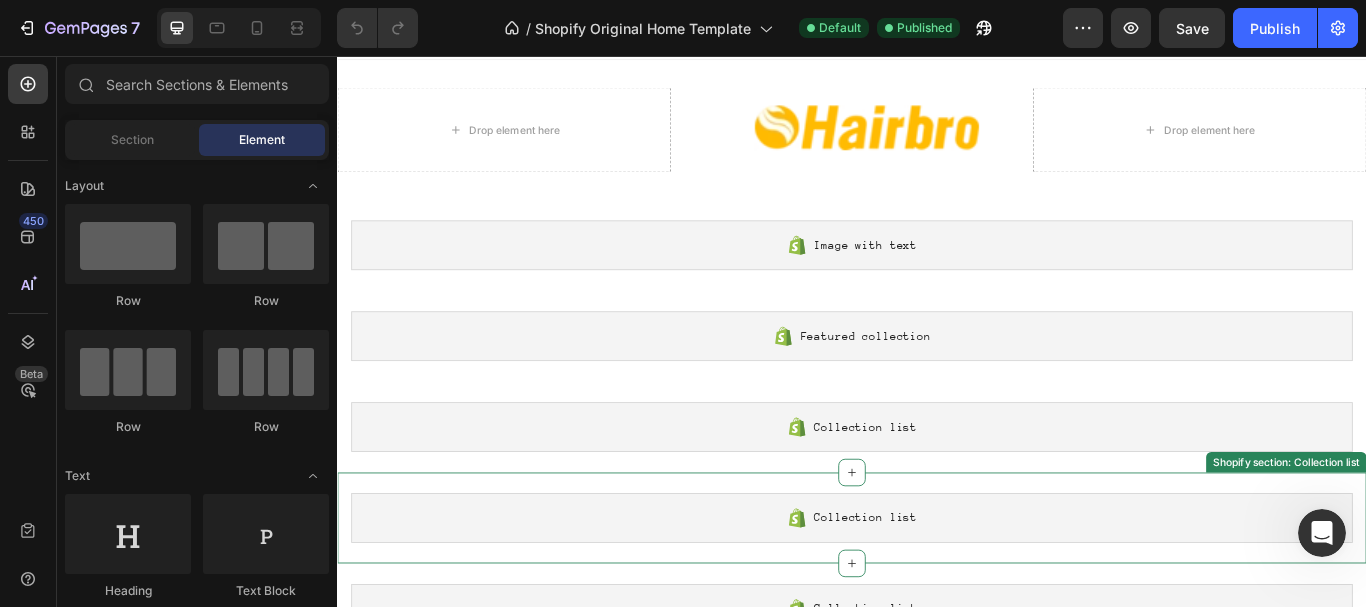scroll, scrollTop: 0, scrollLeft: 0, axis: both 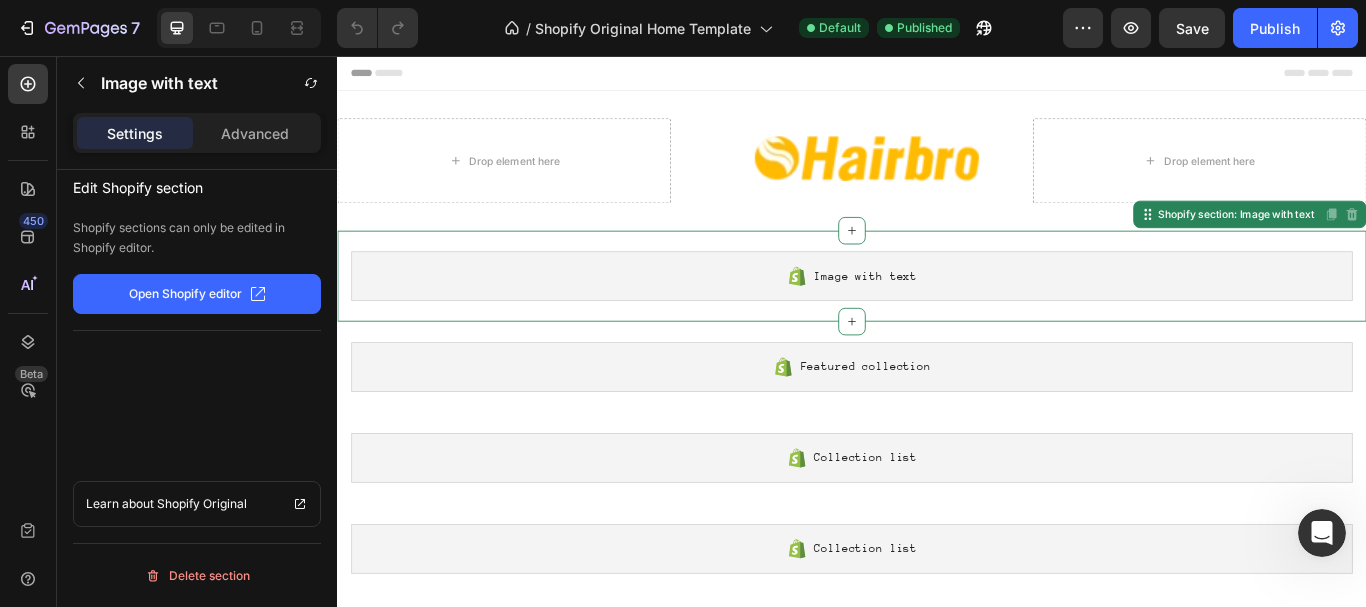 click on "Image with text" at bounding box center [937, 313] 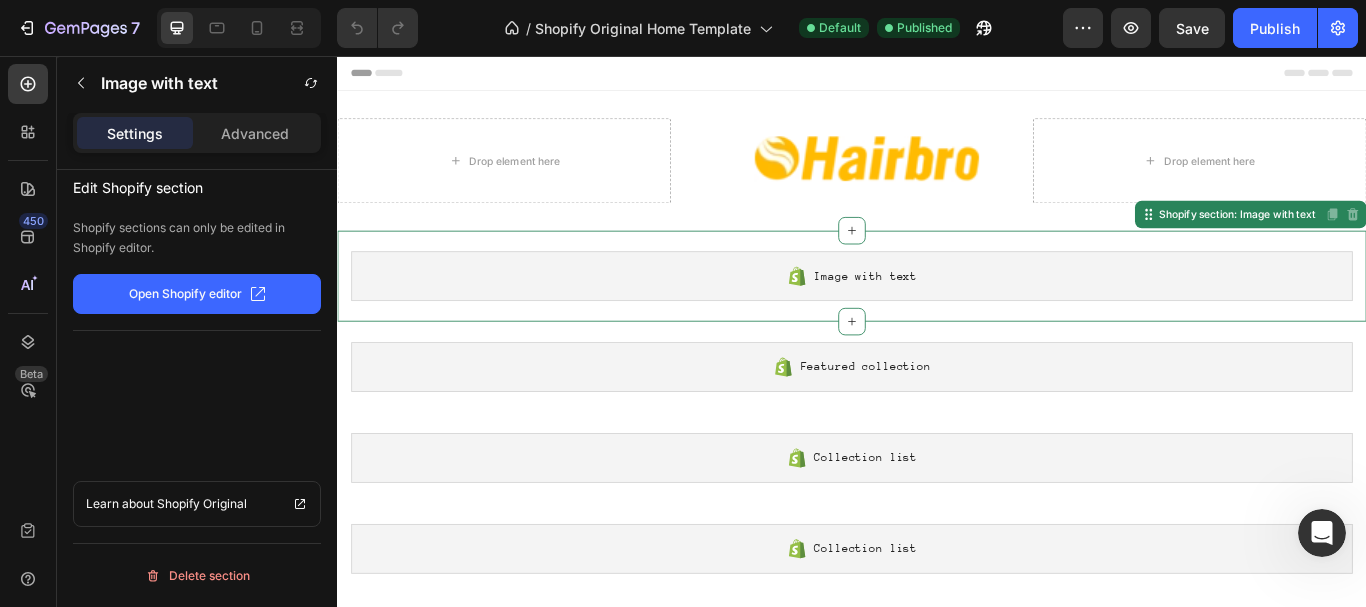 click on "Image with text" at bounding box center [937, 313] 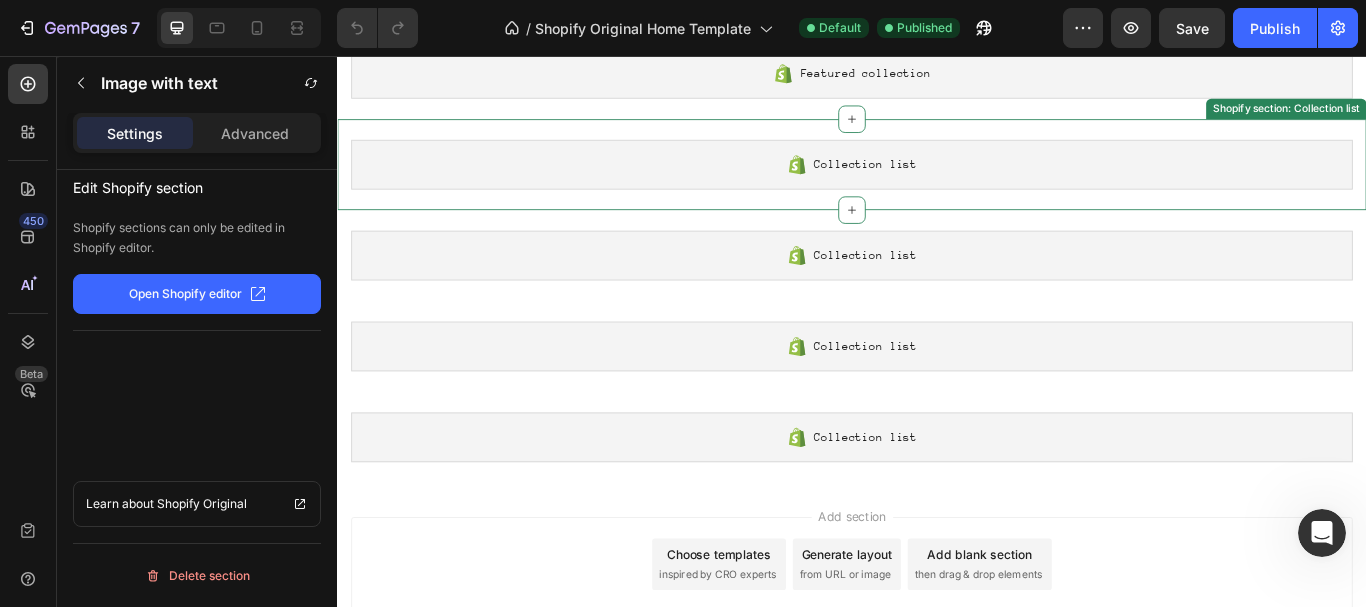 scroll, scrollTop: 400, scrollLeft: 0, axis: vertical 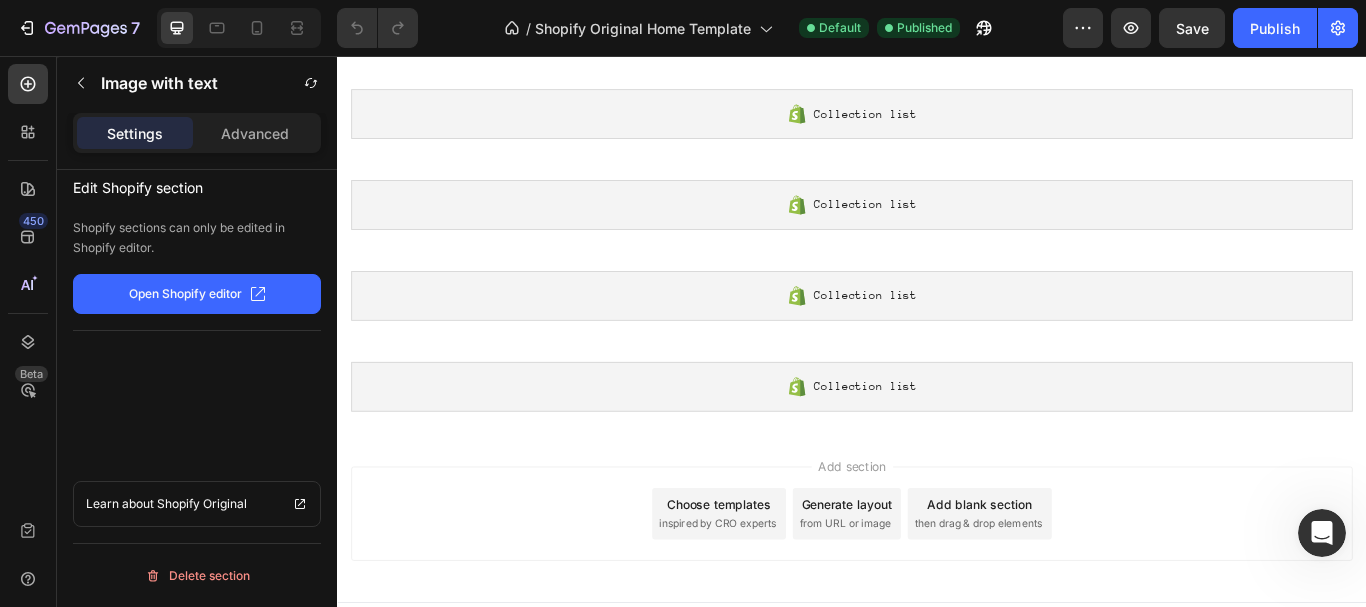 click on "Choose templates" at bounding box center [782, 578] 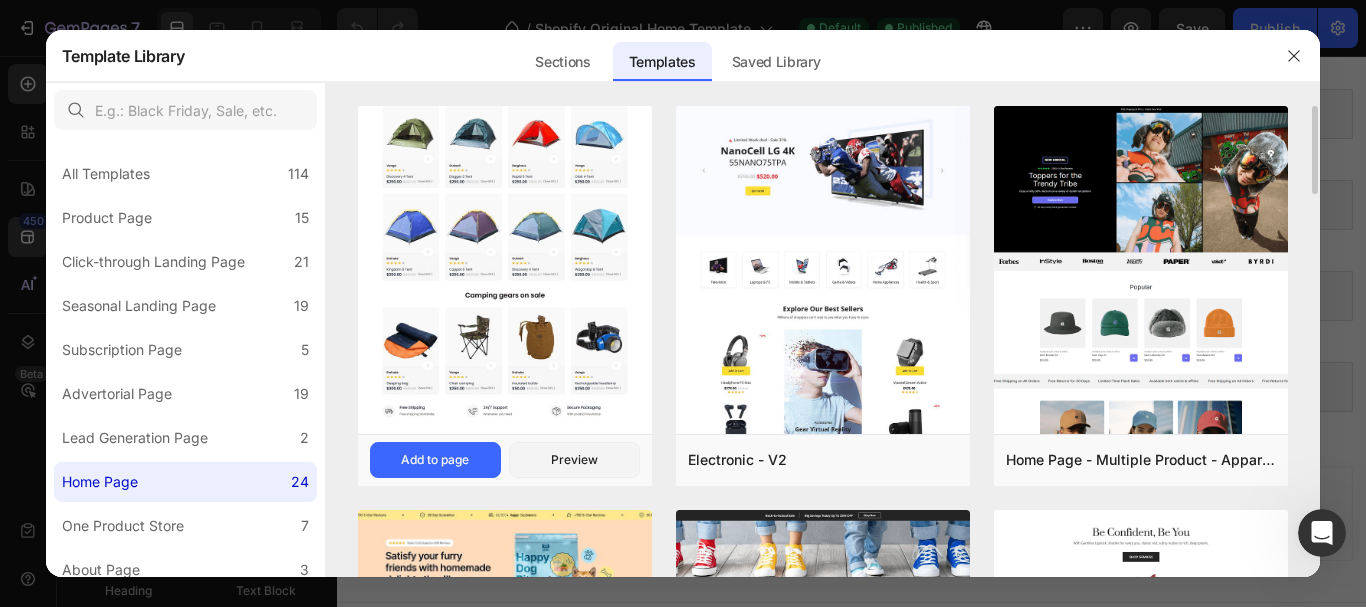 click at bounding box center [505, 112] 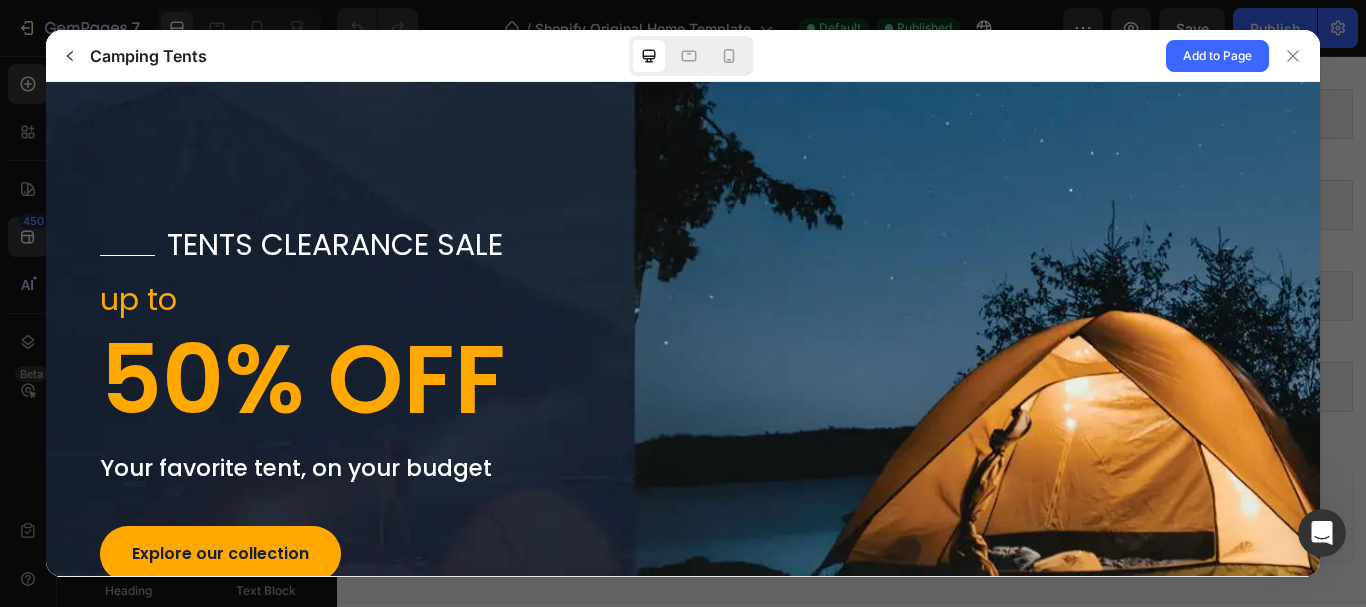 scroll, scrollTop: 0, scrollLeft: 0, axis: both 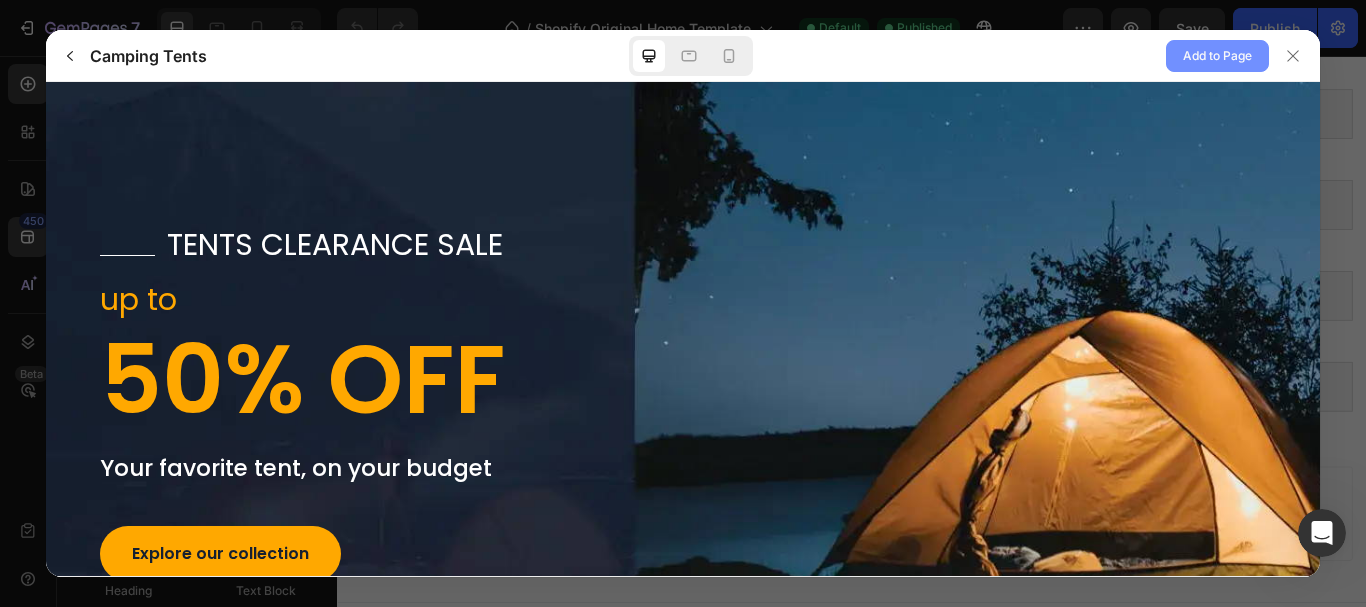 click on "Add to Page" 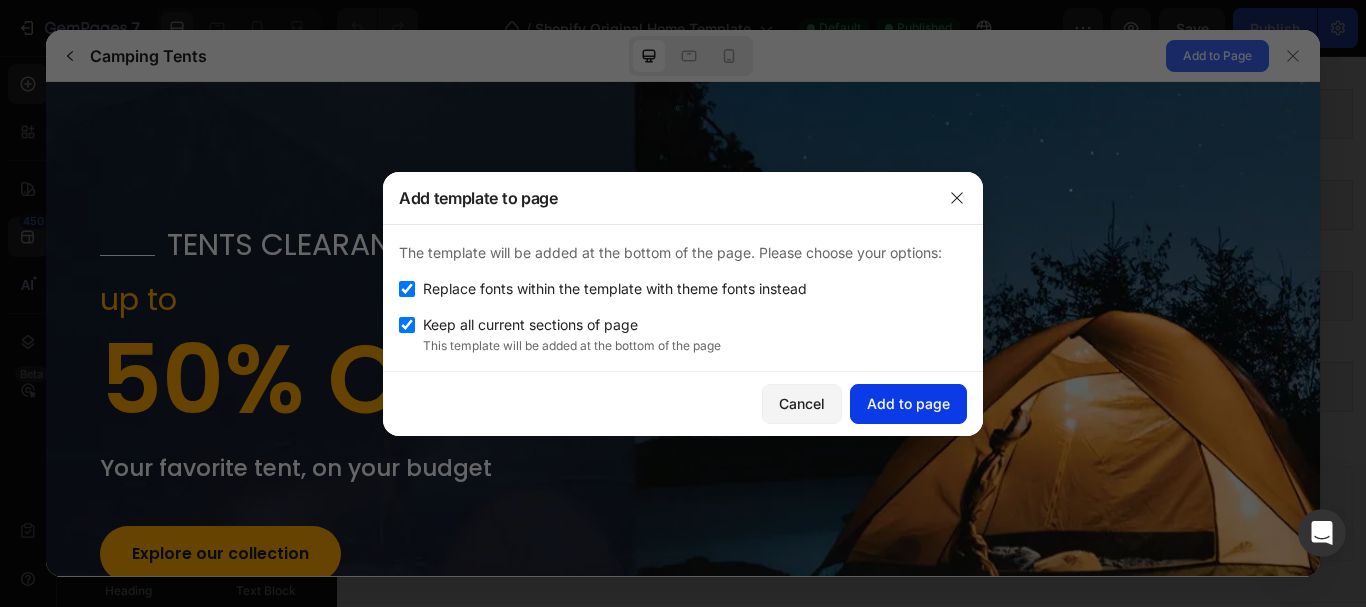 click on "Add to page" at bounding box center [908, 403] 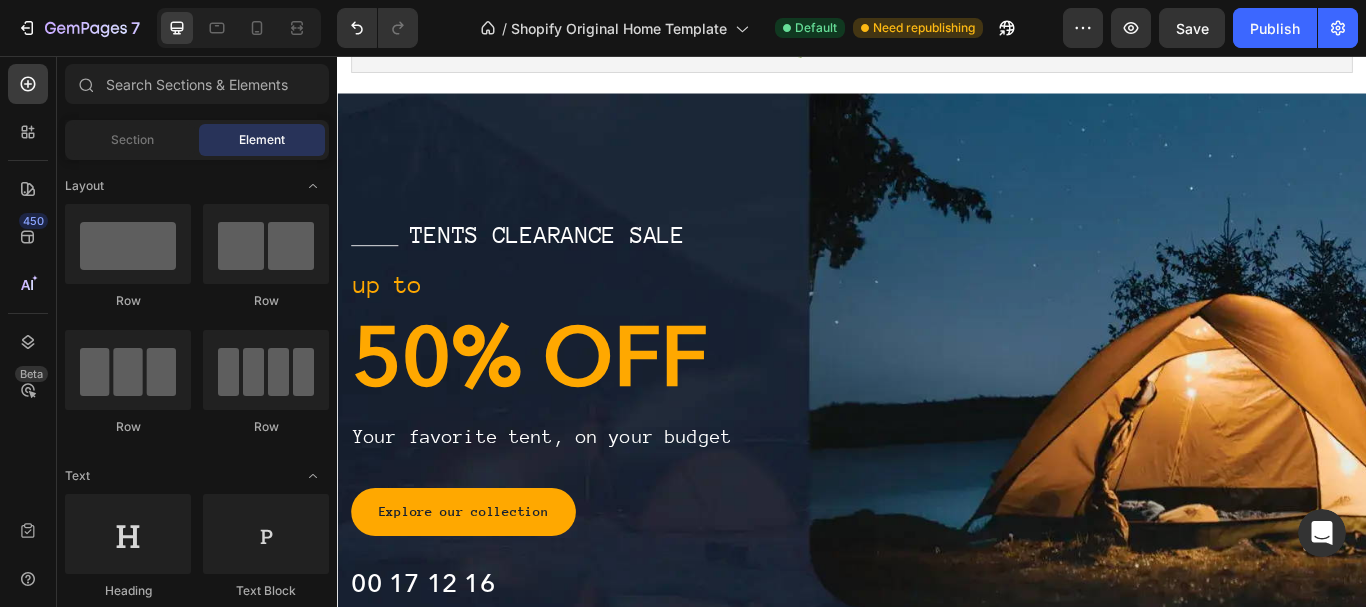 scroll, scrollTop: 800, scrollLeft: 0, axis: vertical 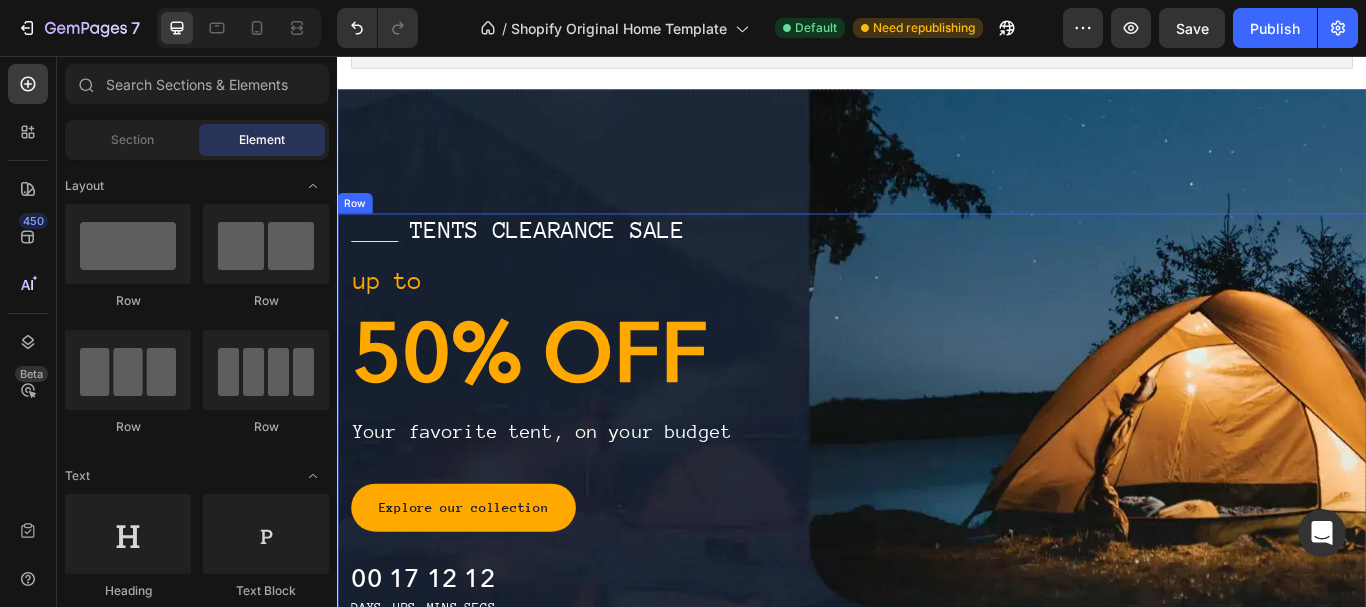 click on "Title Line tents clearance sale Text block Row up to Text block 50% OFF   Heading Your favorite tent, on your budget  Text block Explore our collection Button 00 Days 17 Hrs 12 Mins 12 Secs Countdown Timer Row" at bounding box center [937, 476] 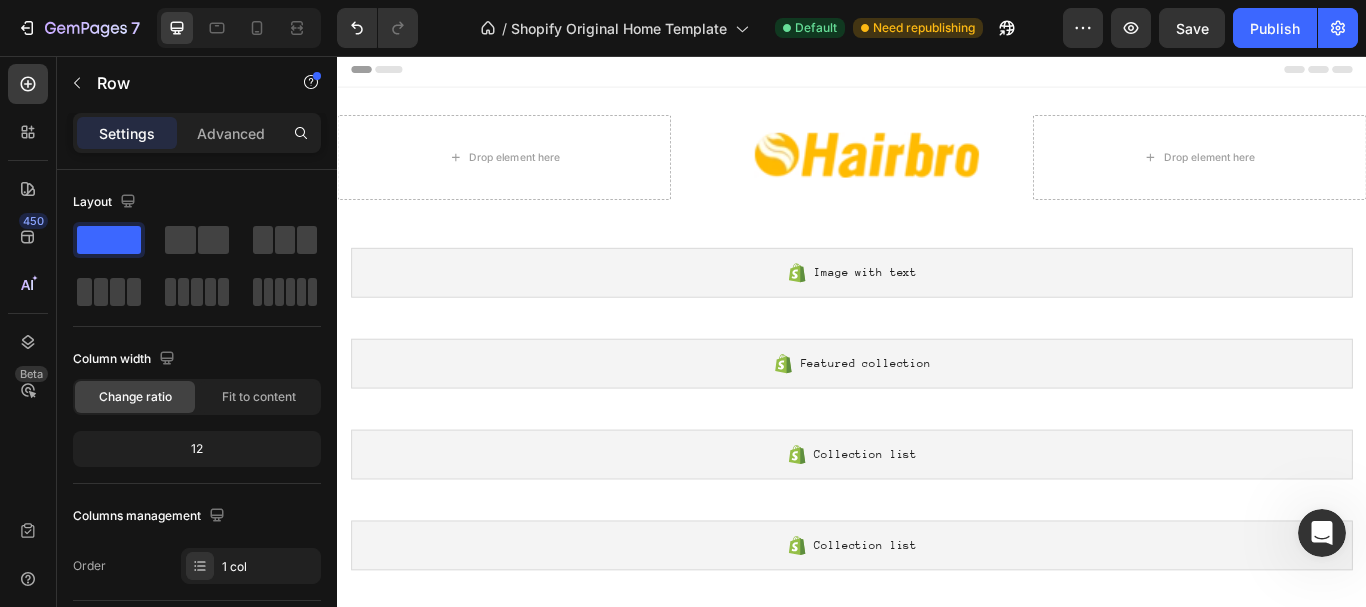 scroll, scrollTop: 0, scrollLeft: 0, axis: both 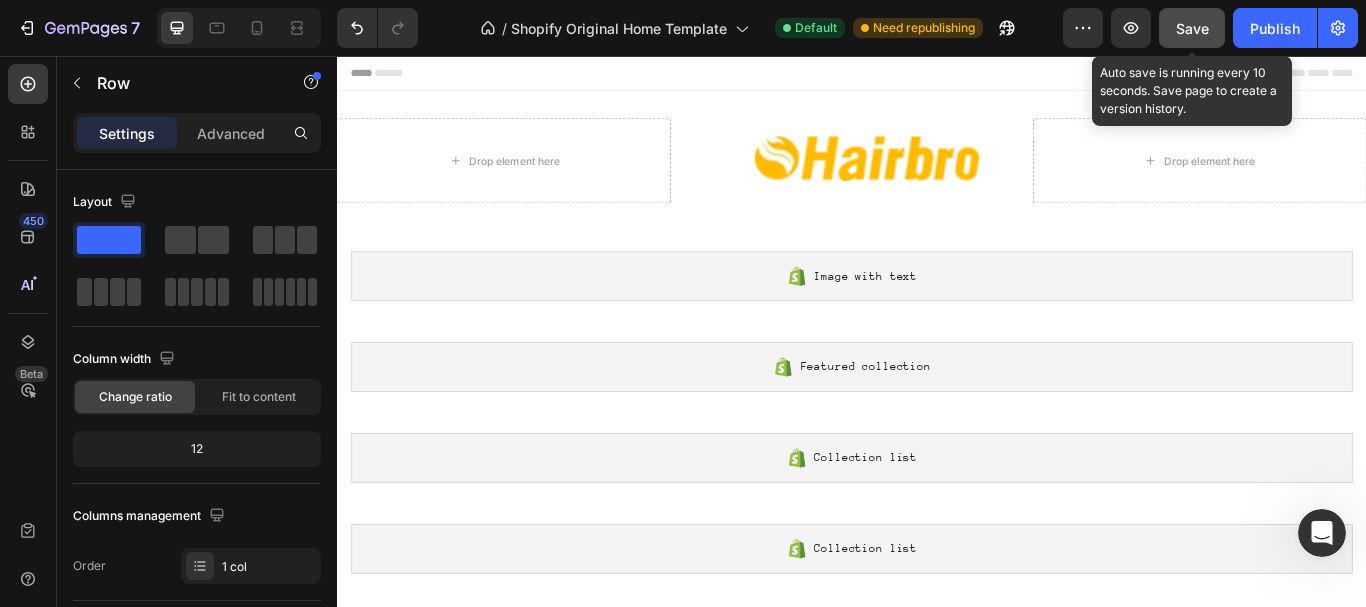click on "Save" at bounding box center (1192, 28) 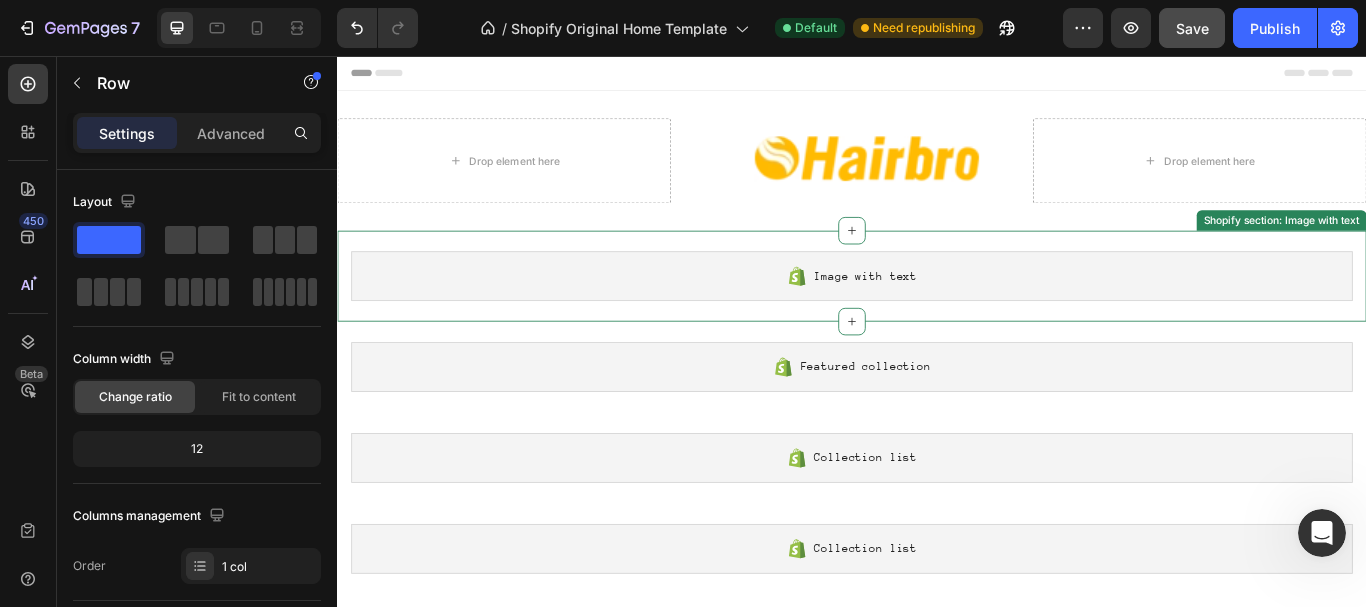 click on "Image with text" at bounding box center (953, 313) 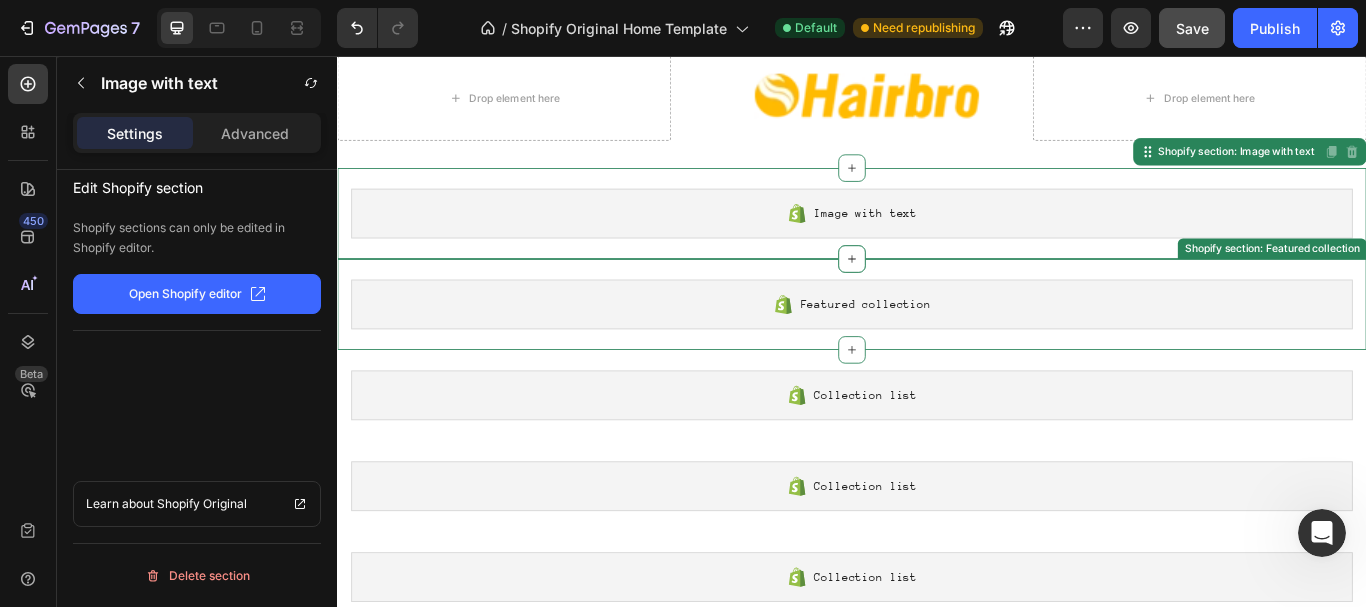 scroll, scrollTop: 0, scrollLeft: 0, axis: both 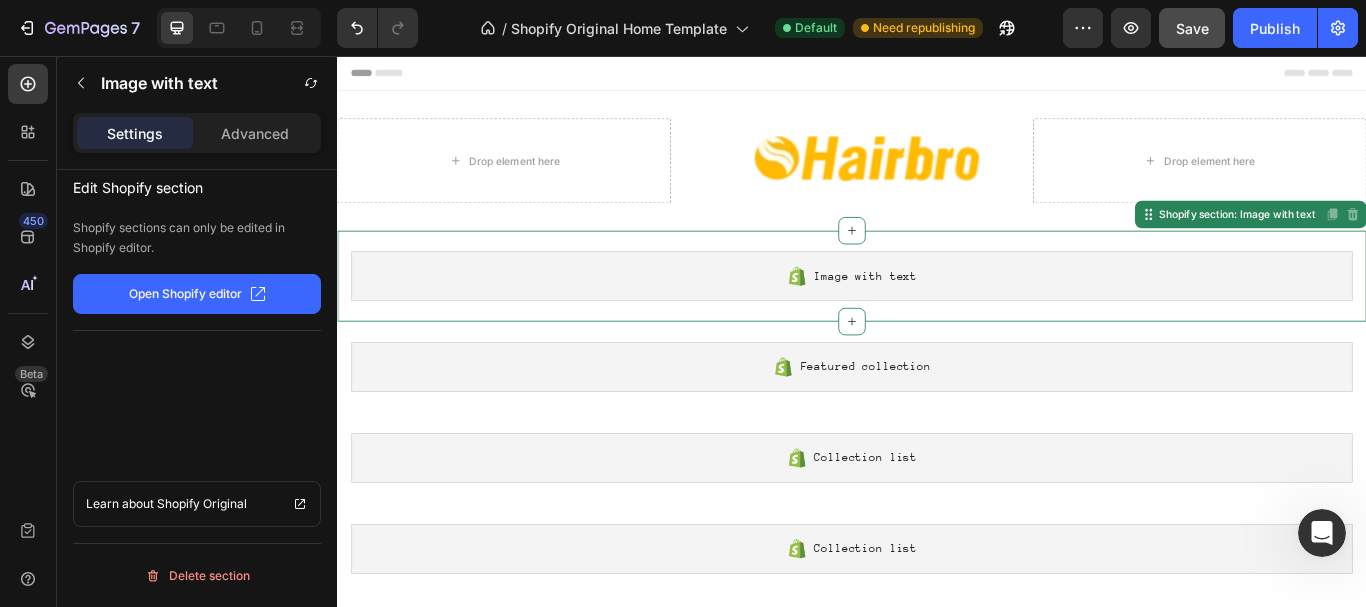 click on "Image with text" at bounding box center (953, 313) 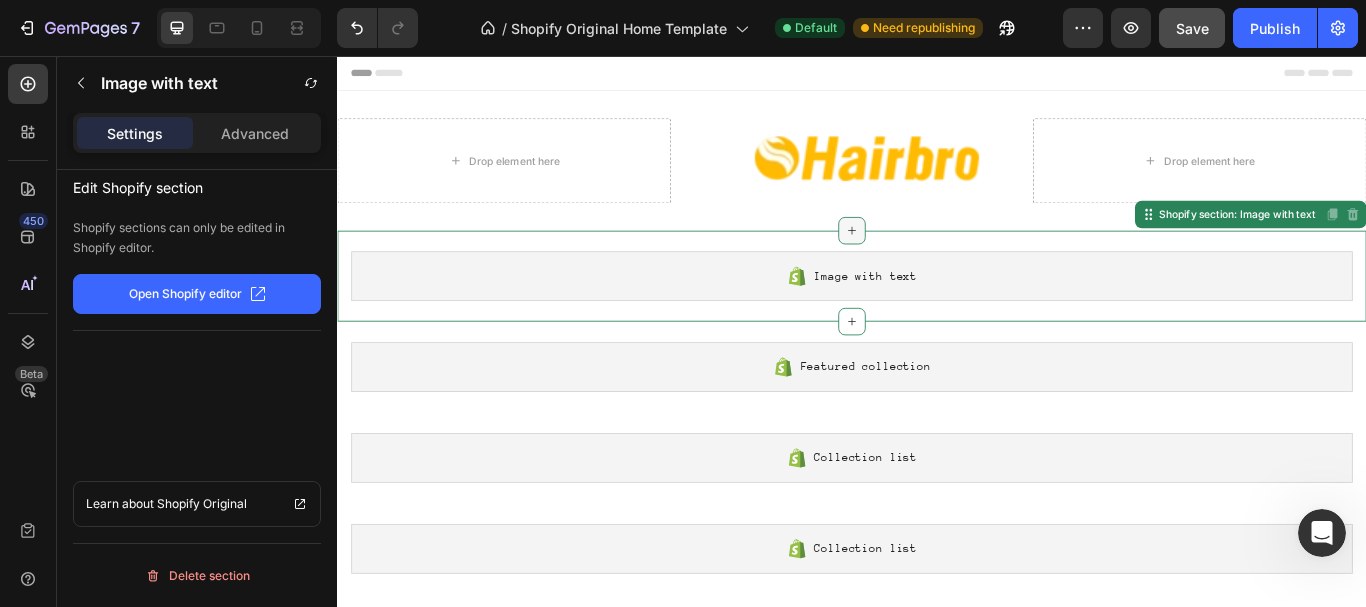 click 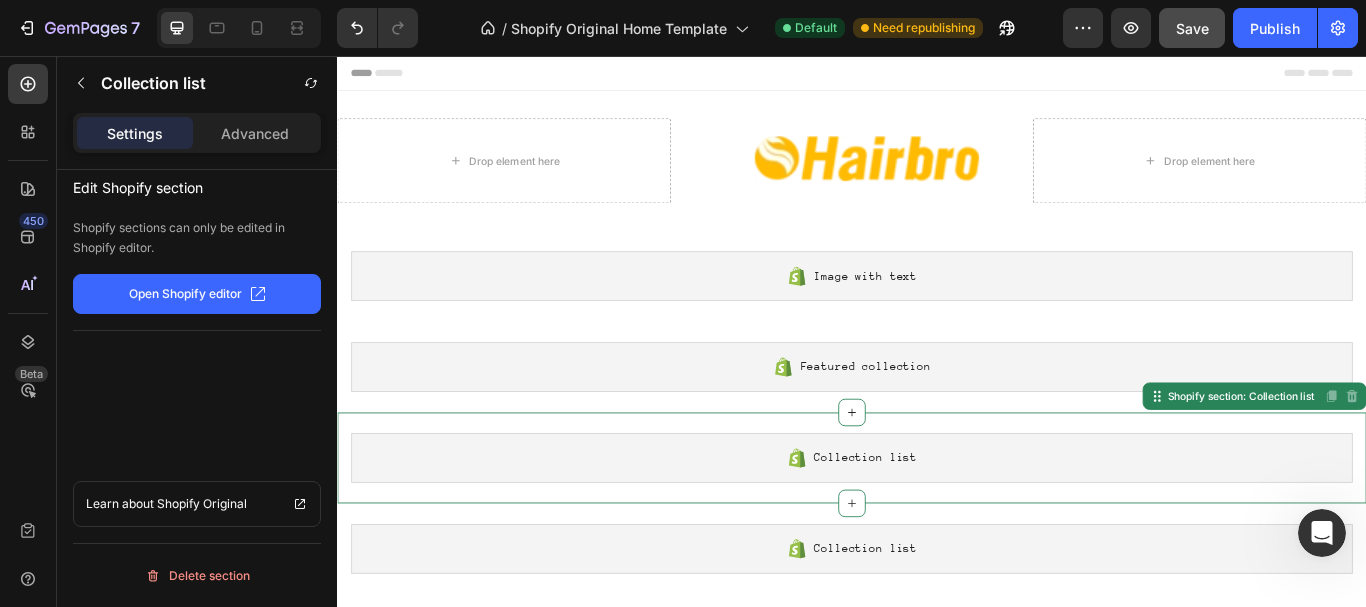 click on "Collection list" at bounding box center (937, 525) 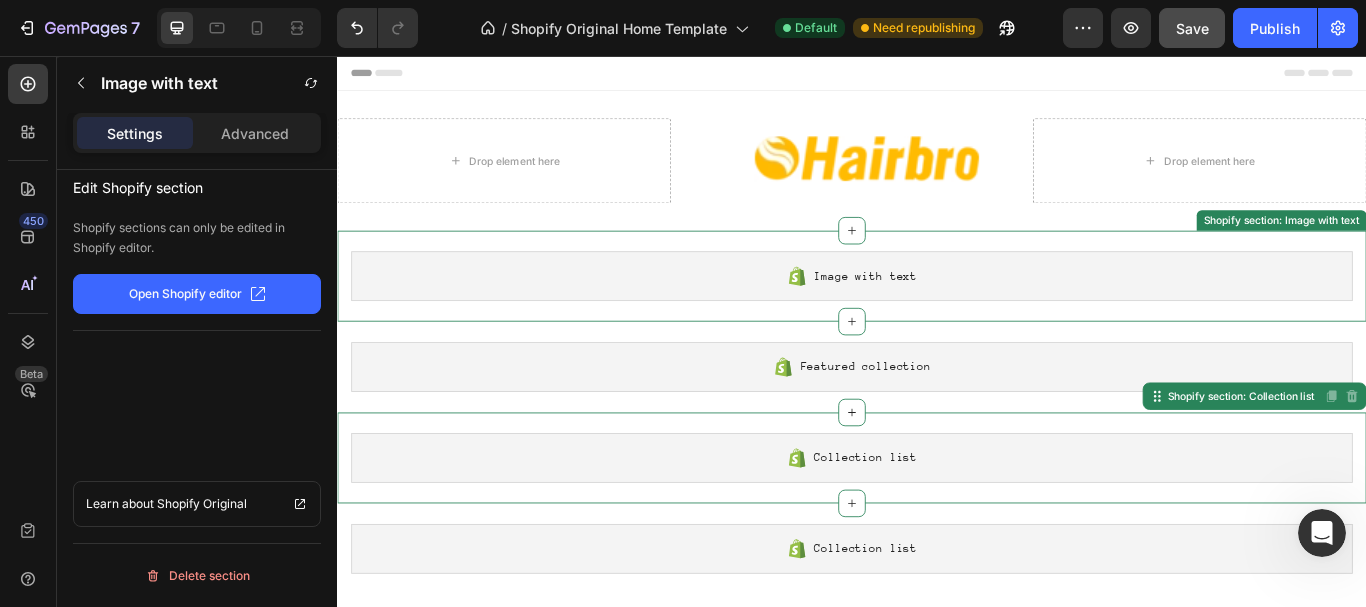 click 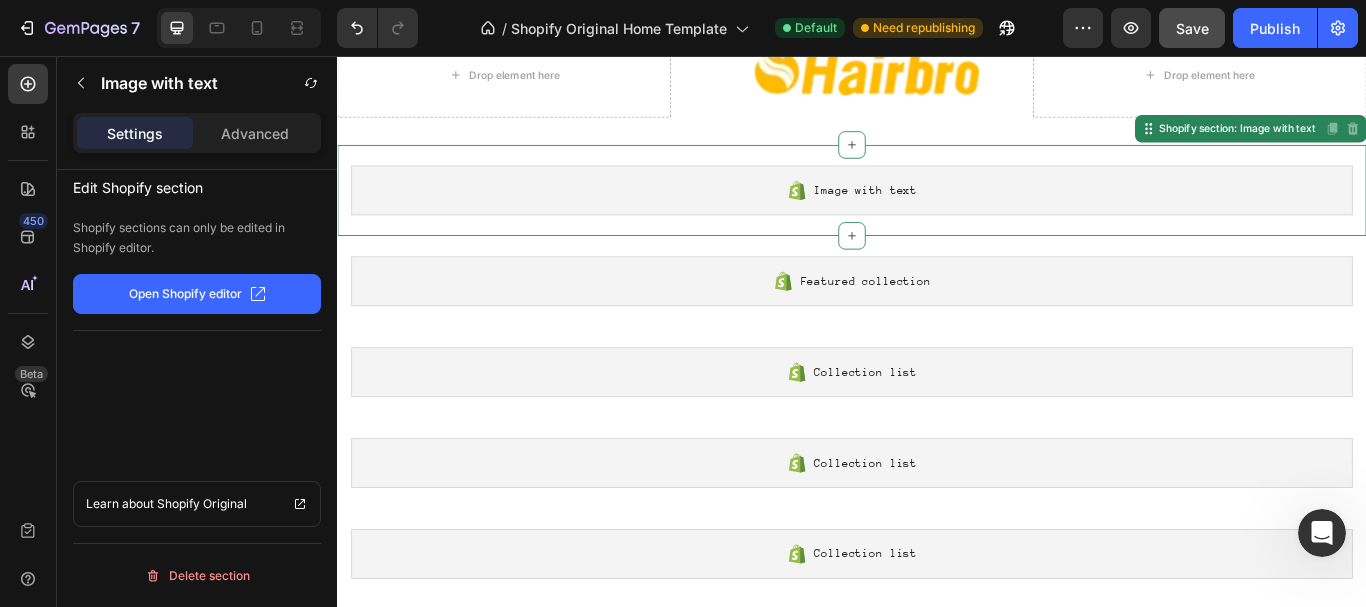 scroll, scrollTop: 0, scrollLeft: 0, axis: both 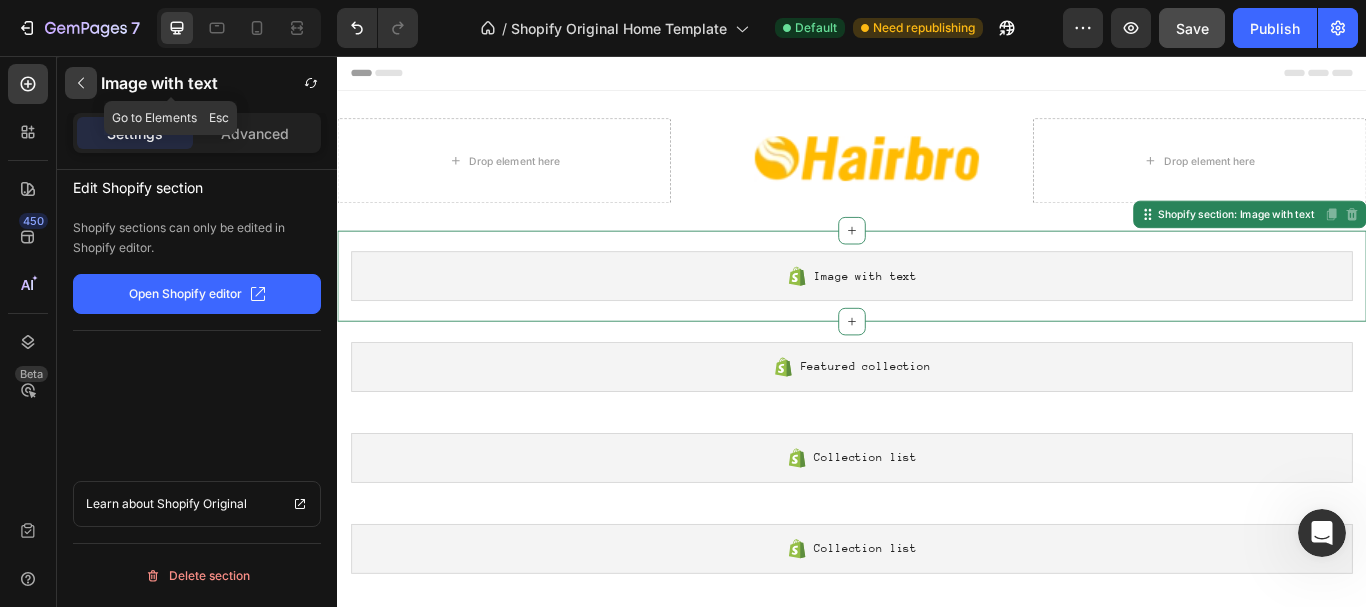 click 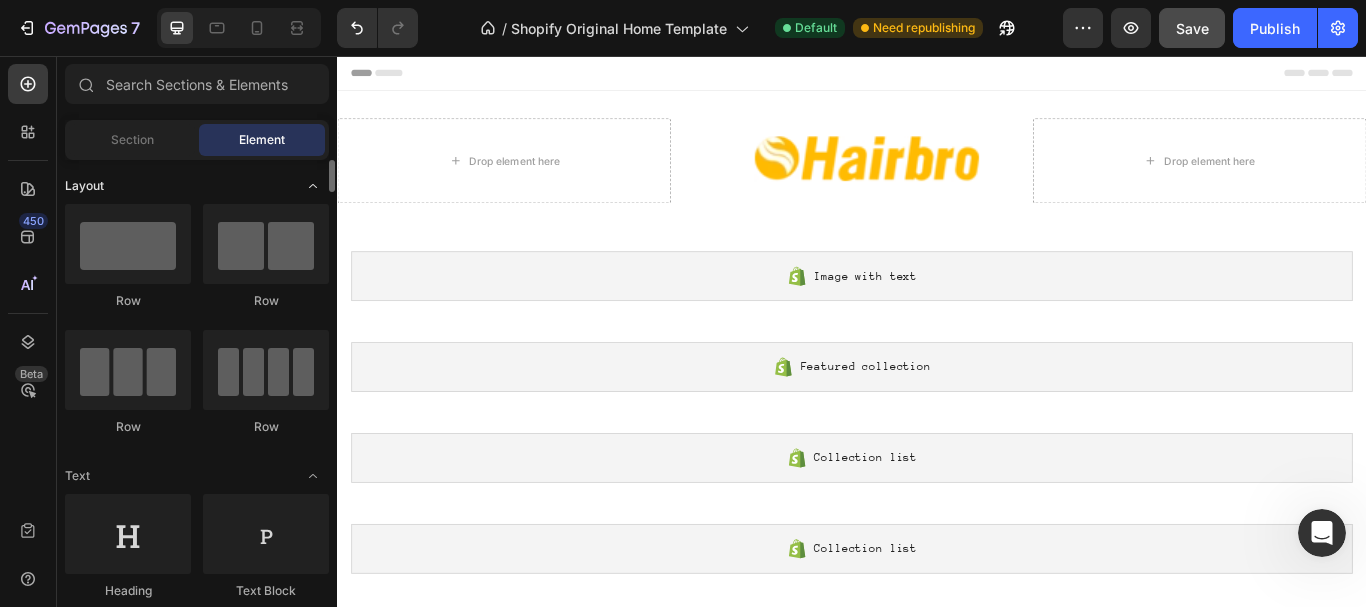 click on "Layout" at bounding box center (84, 186) 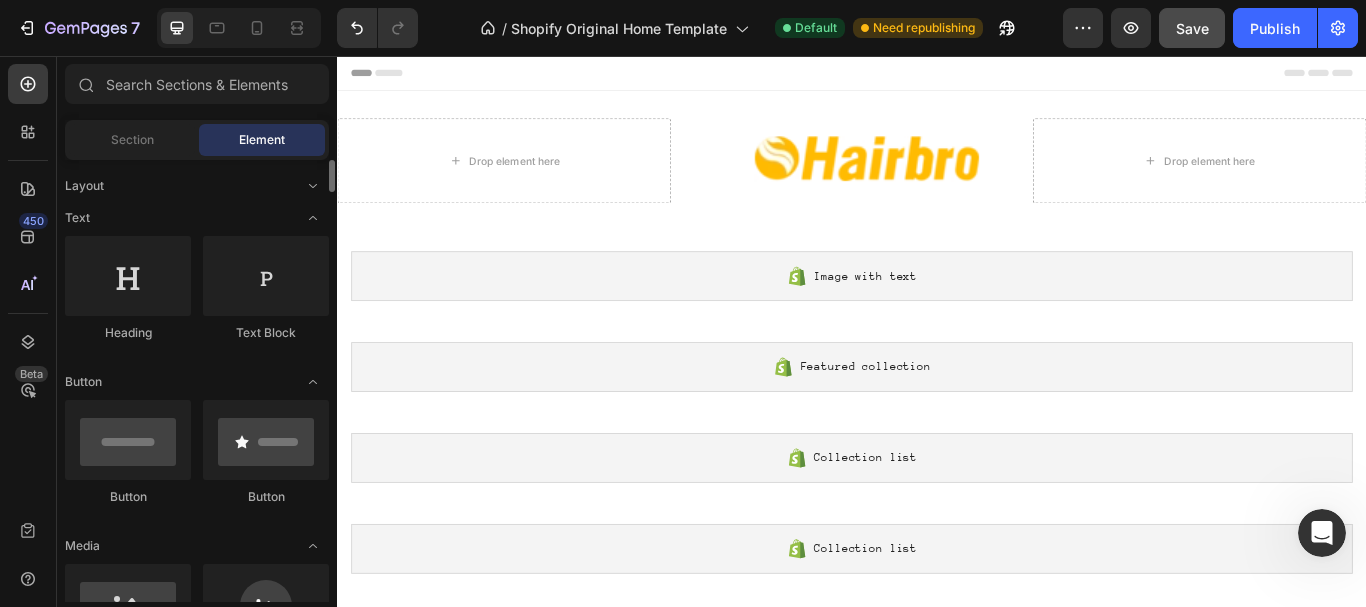 click on "Layout Text
Heading
Text Block Button
Button
Button Media
Image
Image
Video
Video Banner
Hero Banner
Hero Banner
Hero Banner" at bounding box center (197, 2994) 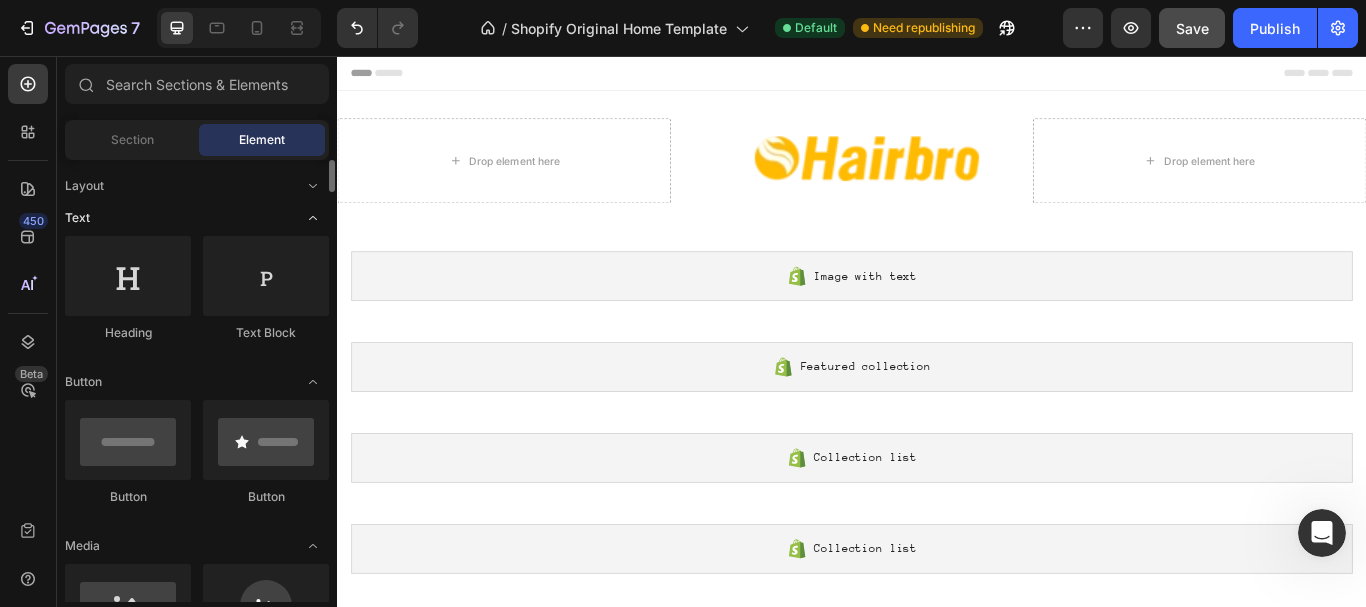 click on "Text" at bounding box center (77, 218) 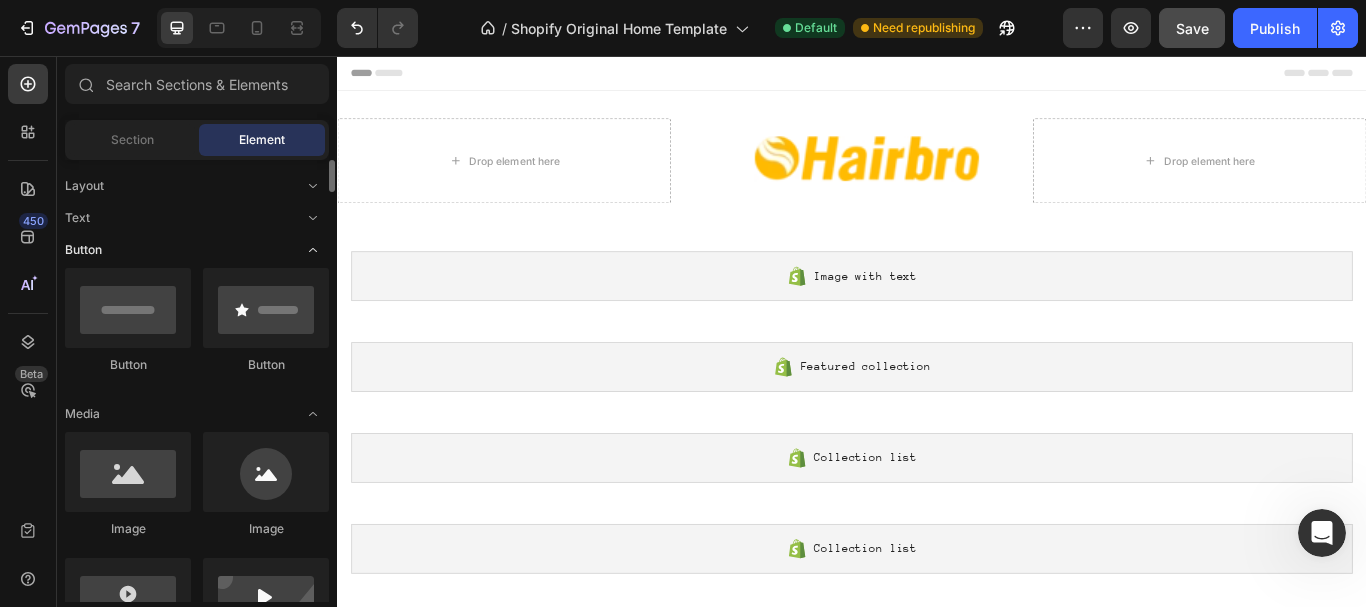 click on "Button" at bounding box center (83, 250) 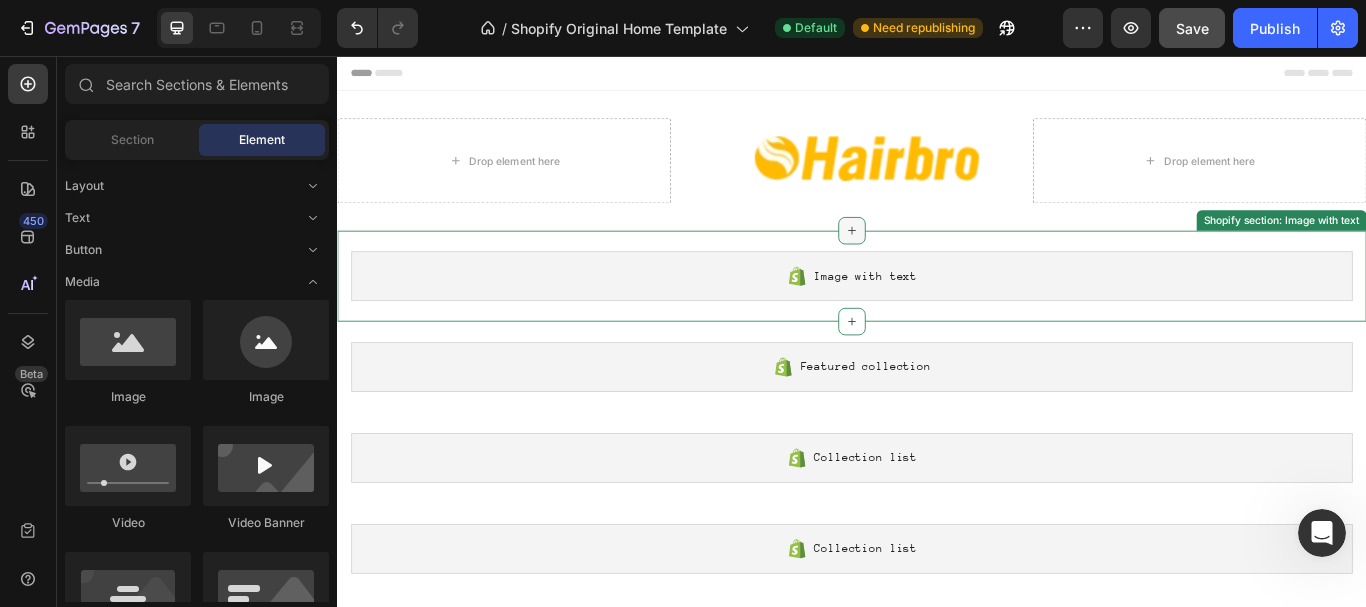 click at bounding box center [937, 260] 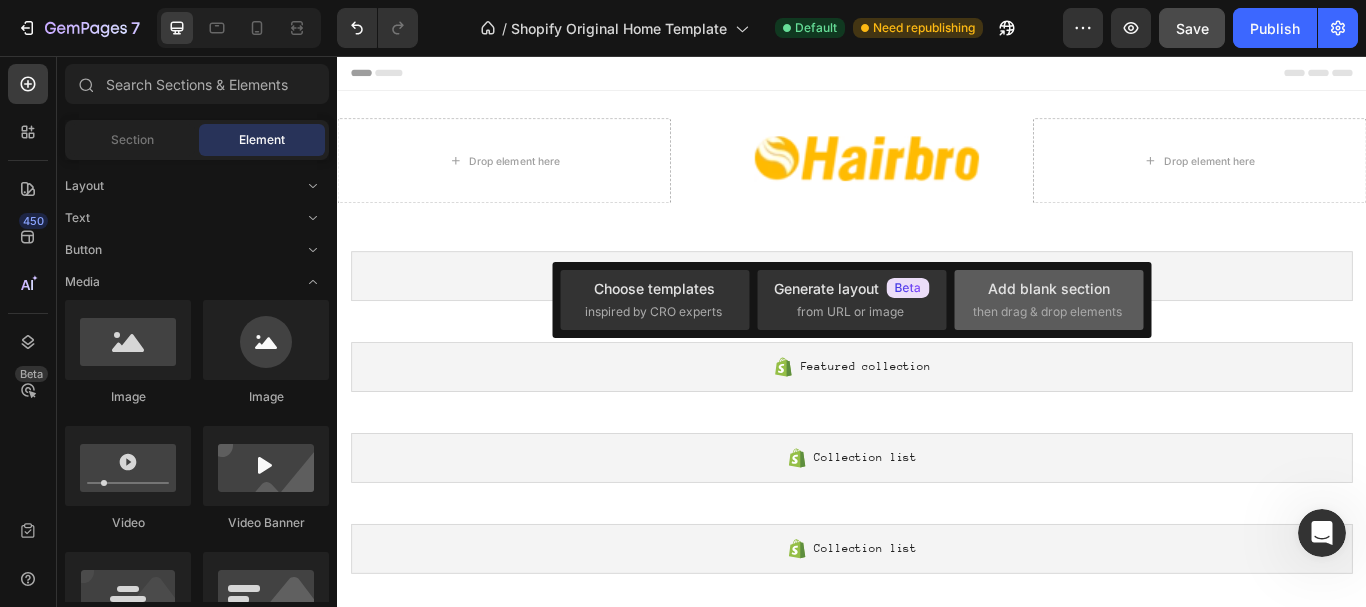 click on "Add blank section  then drag & drop elements" at bounding box center [1049, 299] 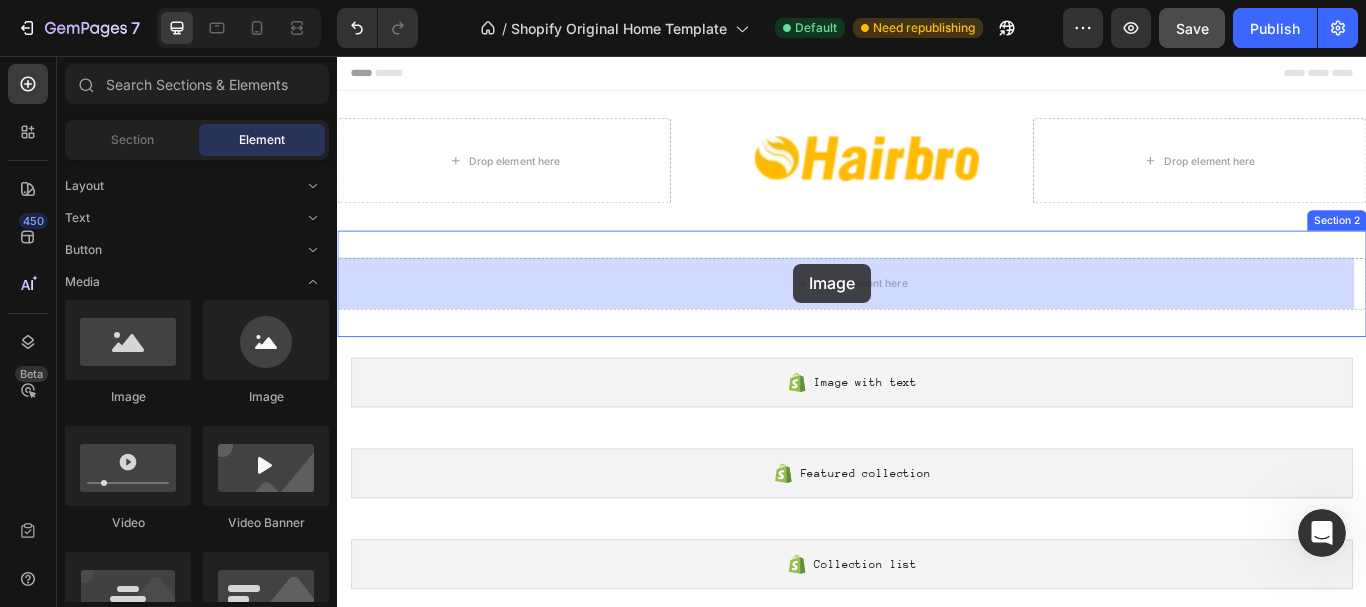 drag, startPoint x: 466, startPoint y: 414, endPoint x: 861, endPoint y: 302, distance: 410.57156 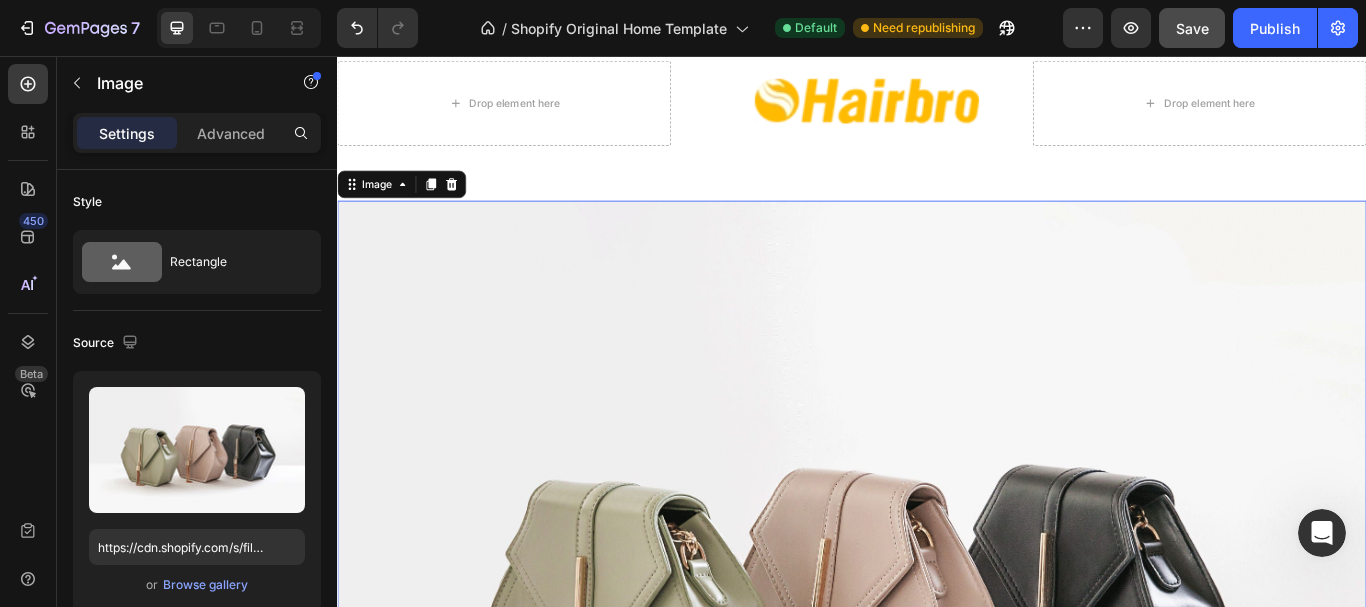 scroll, scrollTop: 0, scrollLeft: 0, axis: both 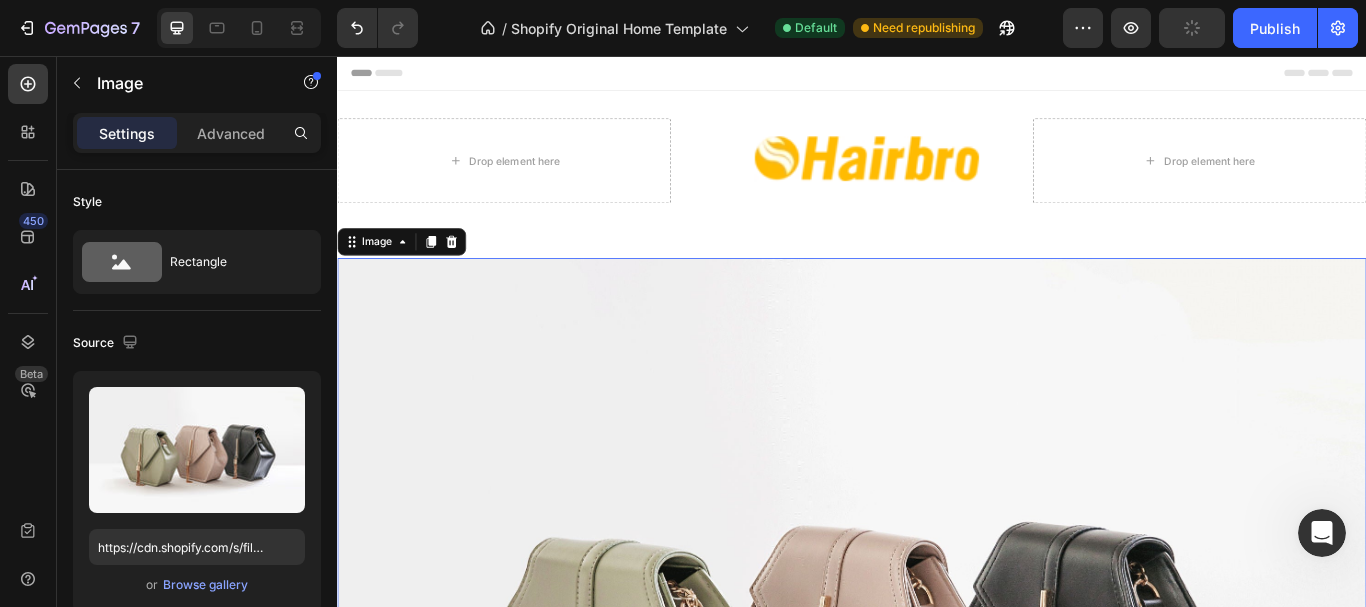click at bounding box center (937, 742) 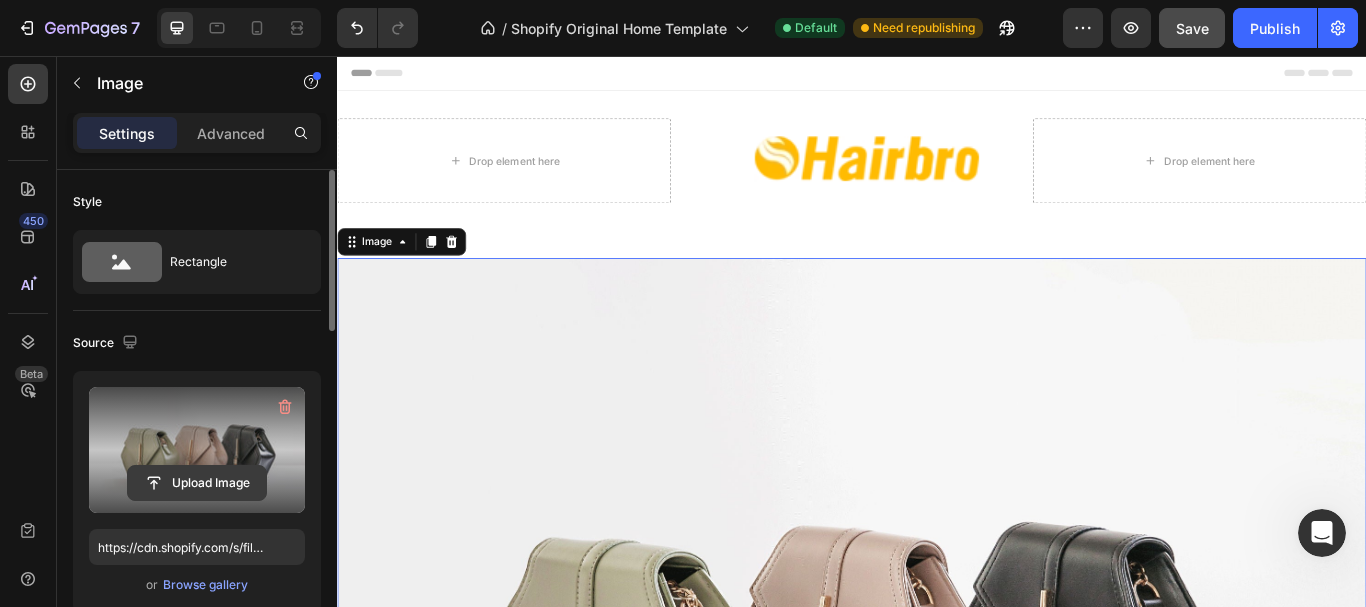 click 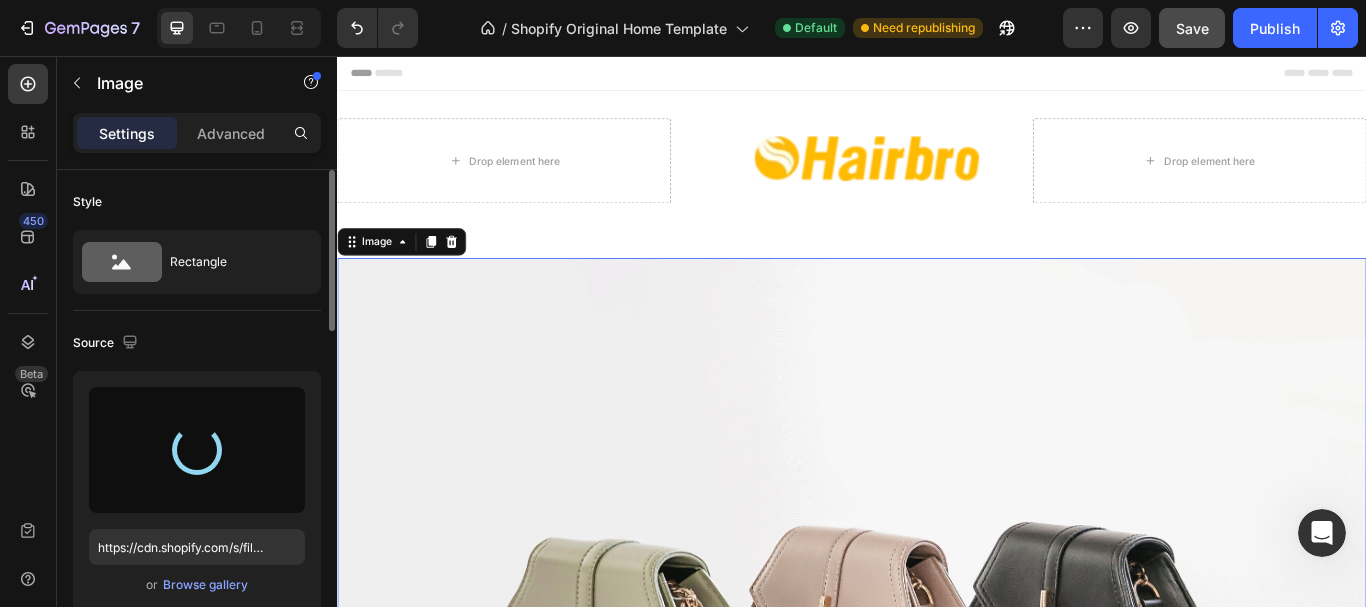 type on "https://cdn.shopify.com/s/files/1/0649/7366/8526/files/gempages_578390212707615506-2a5dd635-83ad-4f99-bbad-da88d11c1a72.png" 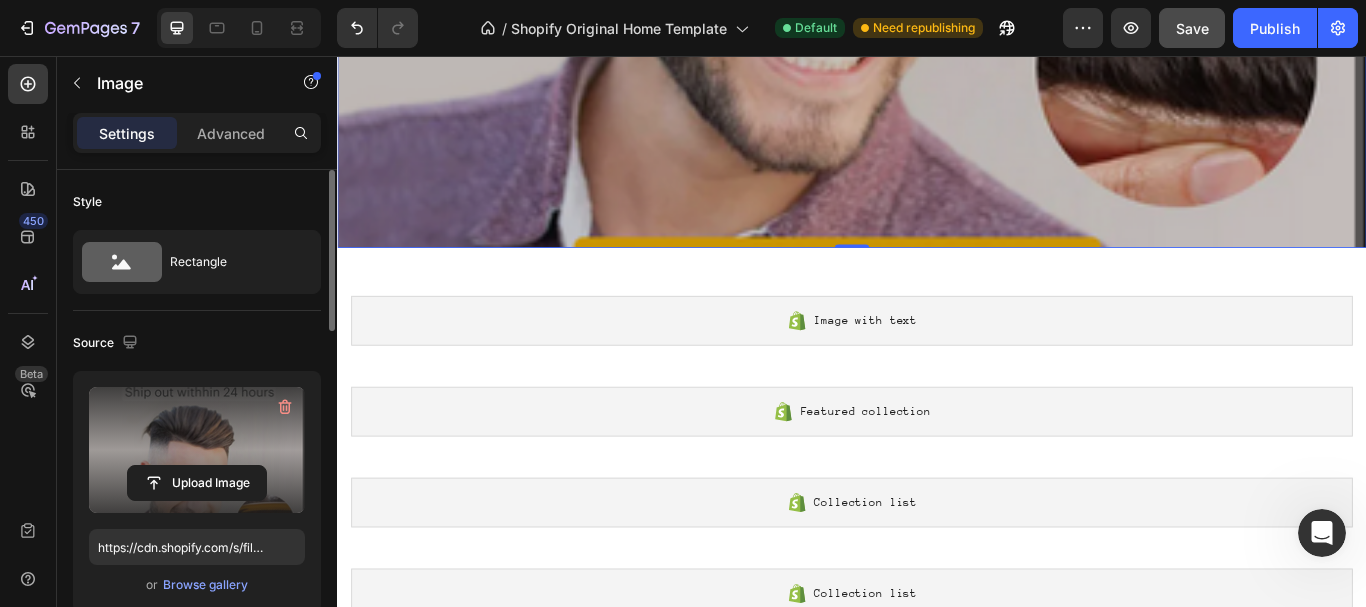 scroll, scrollTop: 1200, scrollLeft: 0, axis: vertical 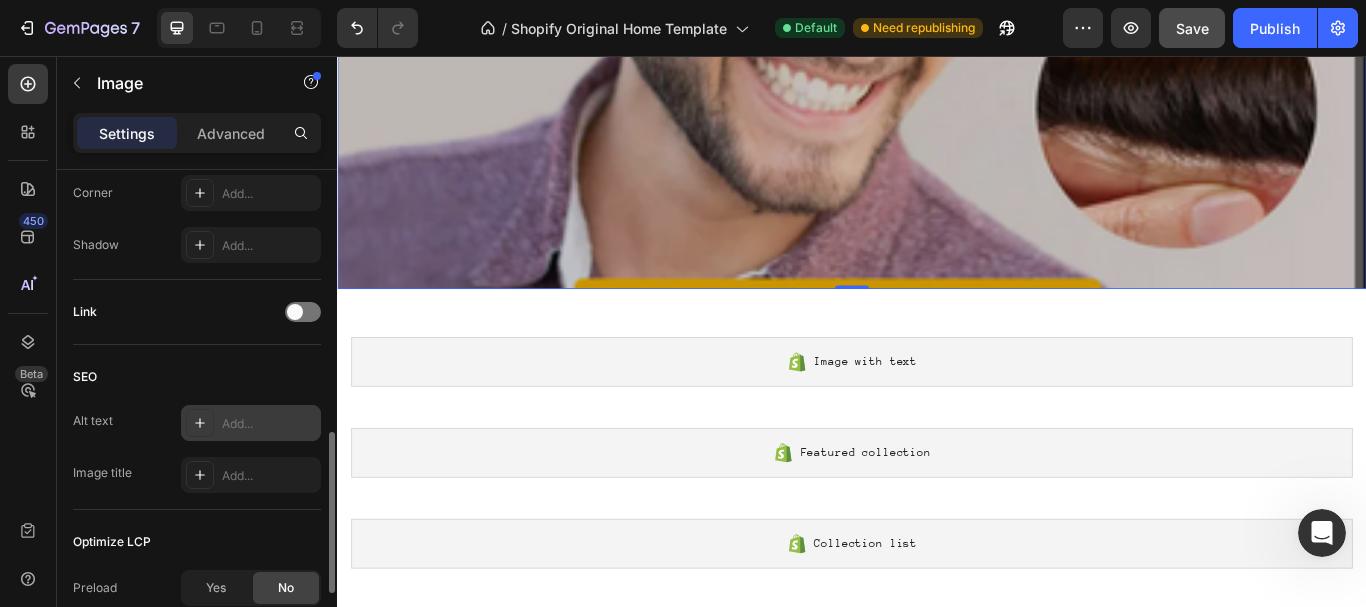 click 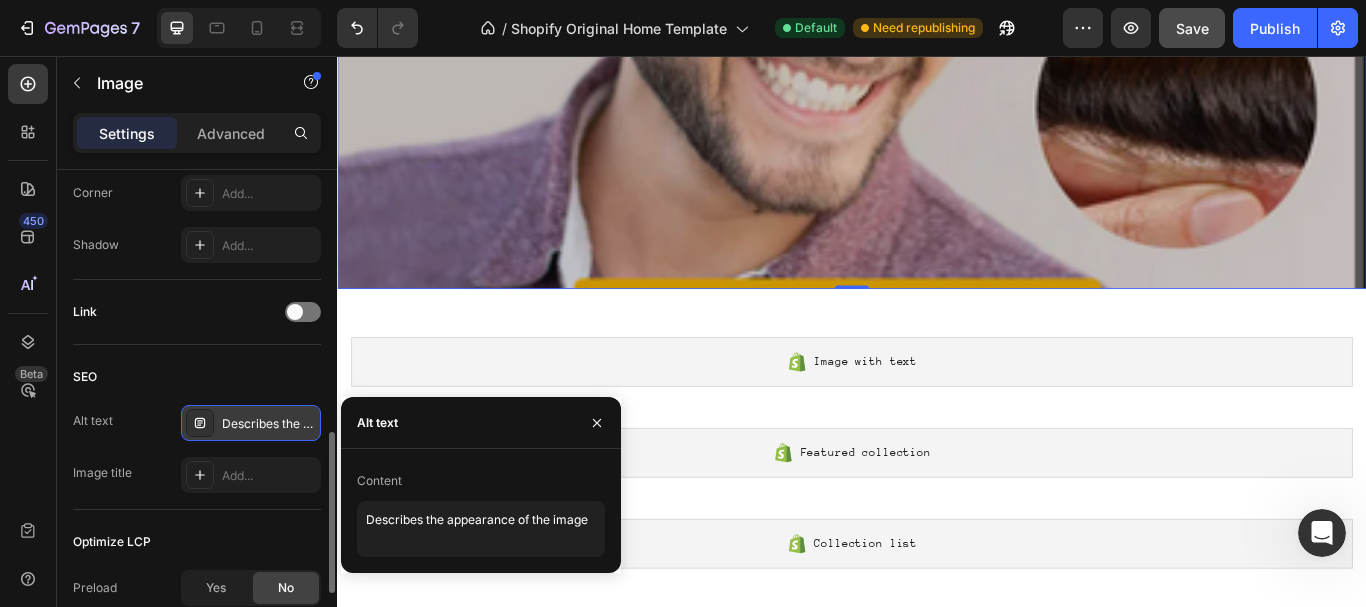 click on "Alt text" at bounding box center [377, 423] 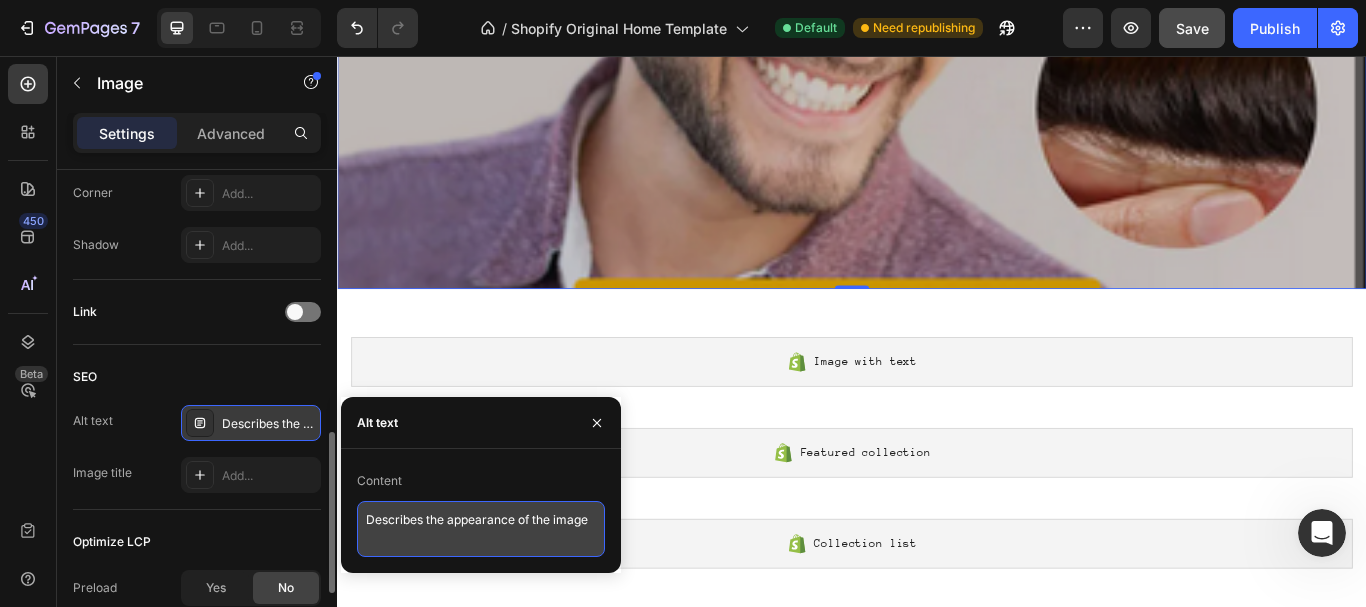 click on "Describes the appearance of the image" at bounding box center (481, 529) 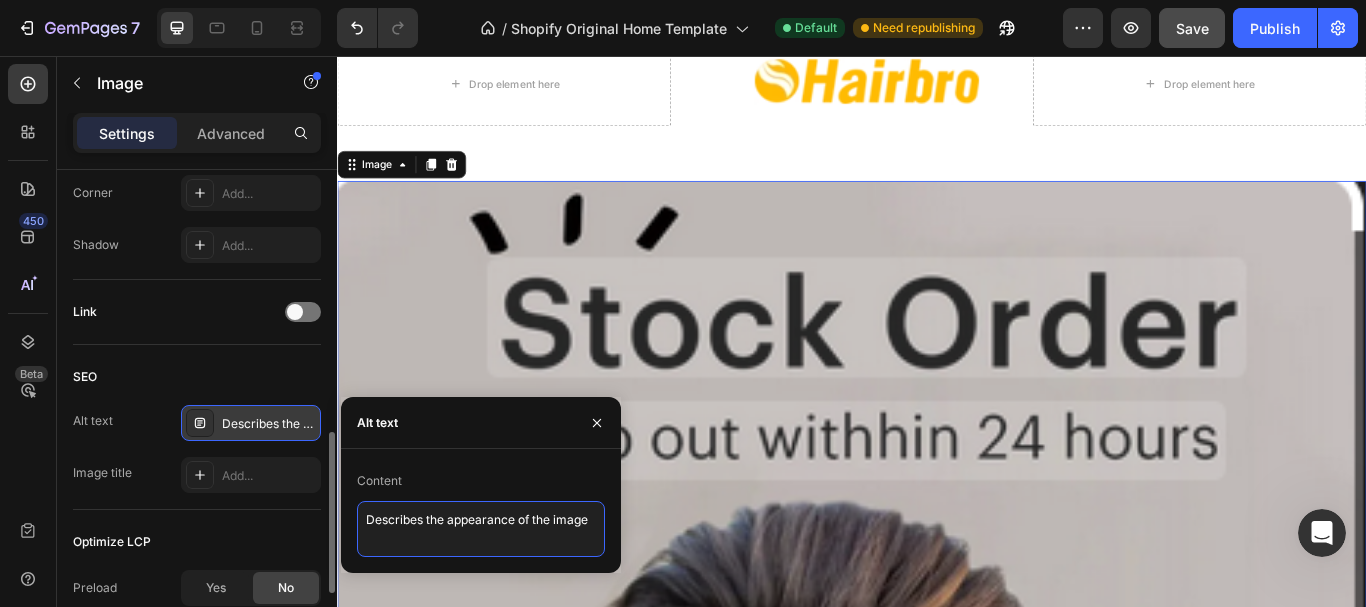 scroll, scrollTop: 200, scrollLeft: 0, axis: vertical 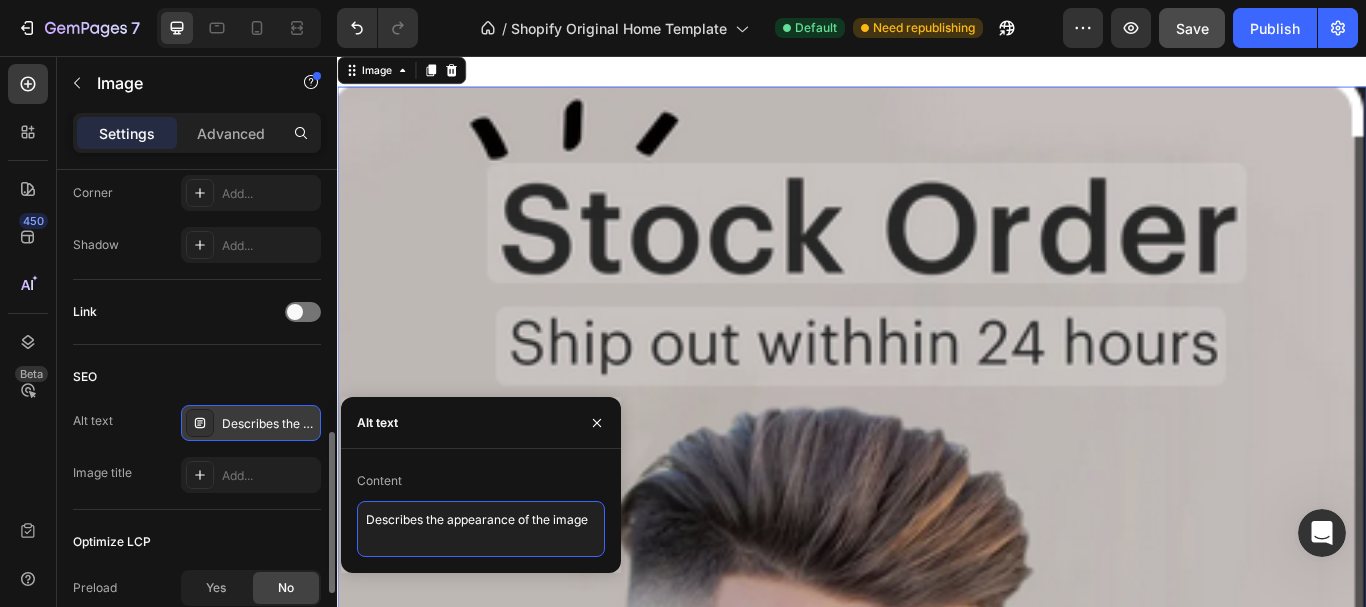 drag, startPoint x: 594, startPoint y: 528, endPoint x: 3, endPoint y: 527, distance: 591.00085 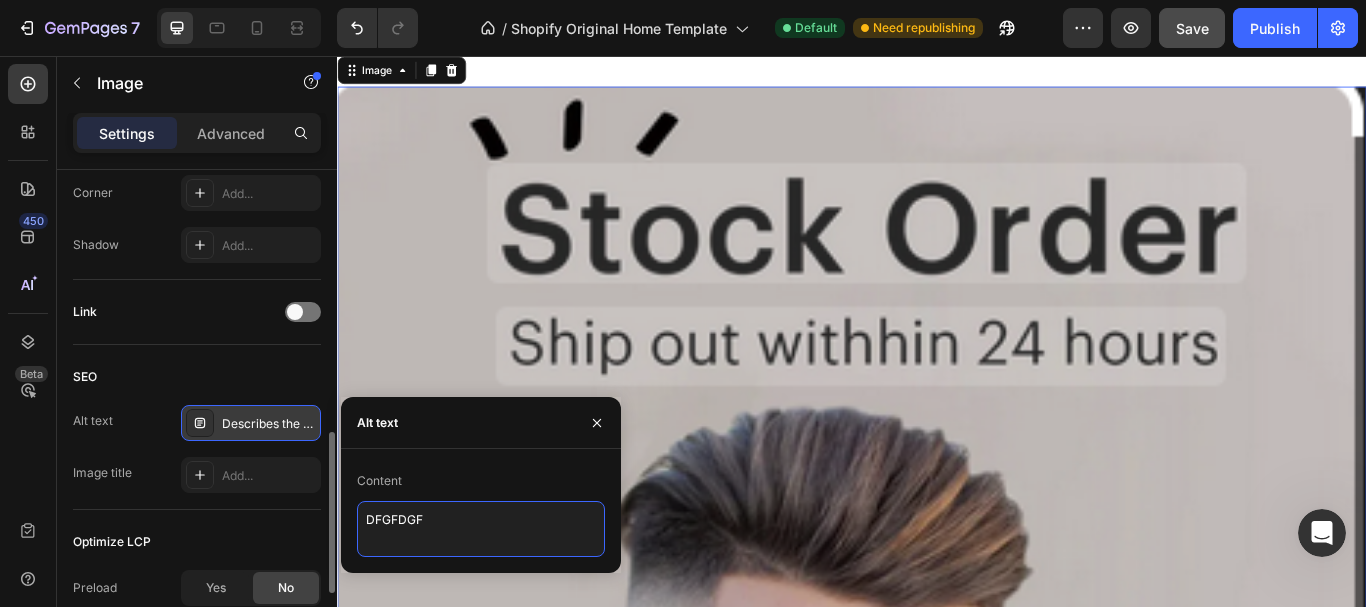type on "DFGFDGFG" 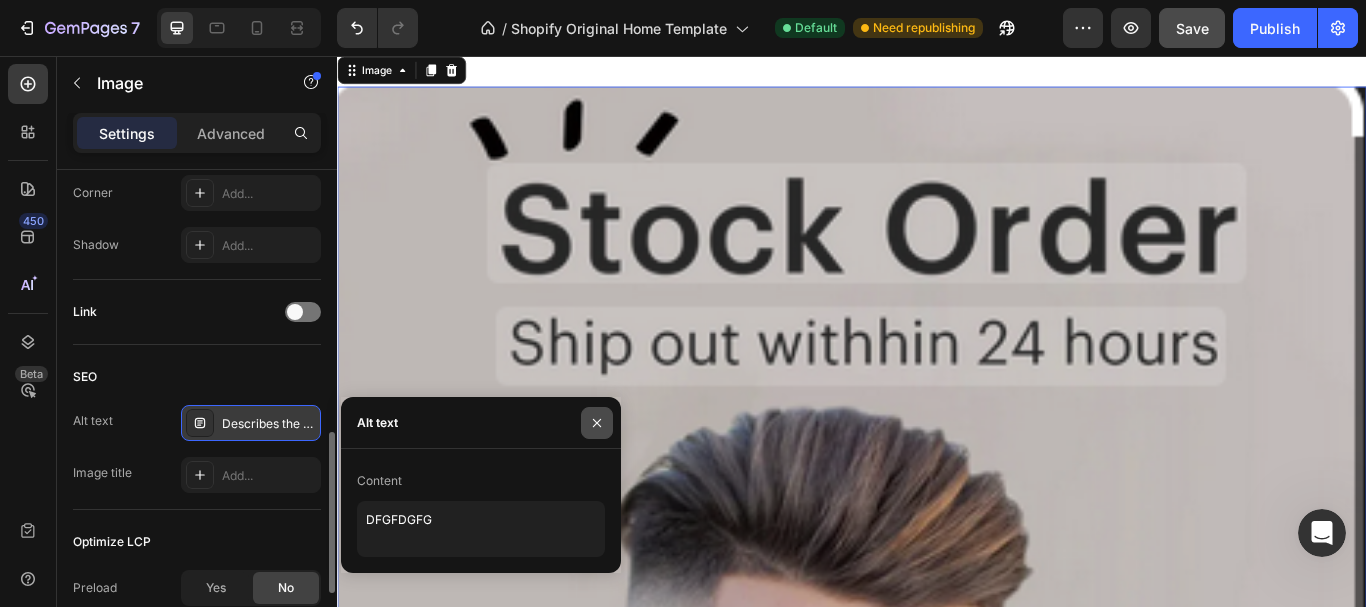 click 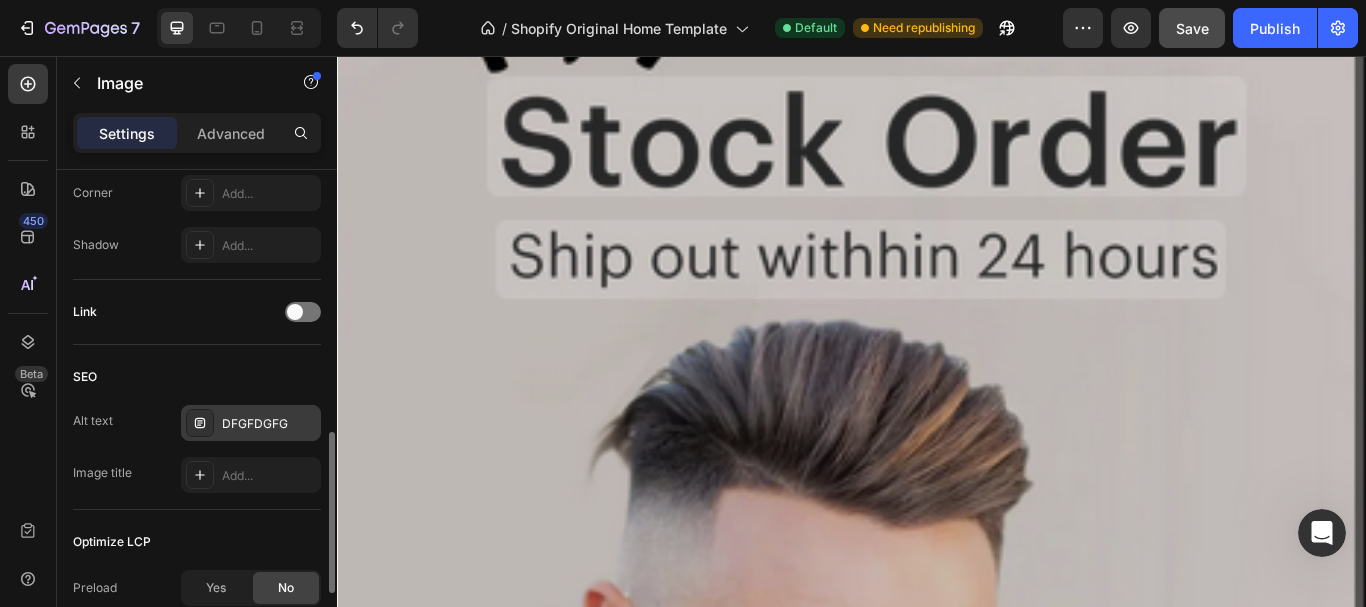 scroll, scrollTop: 600, scrollLeft: 0, axis: vertical 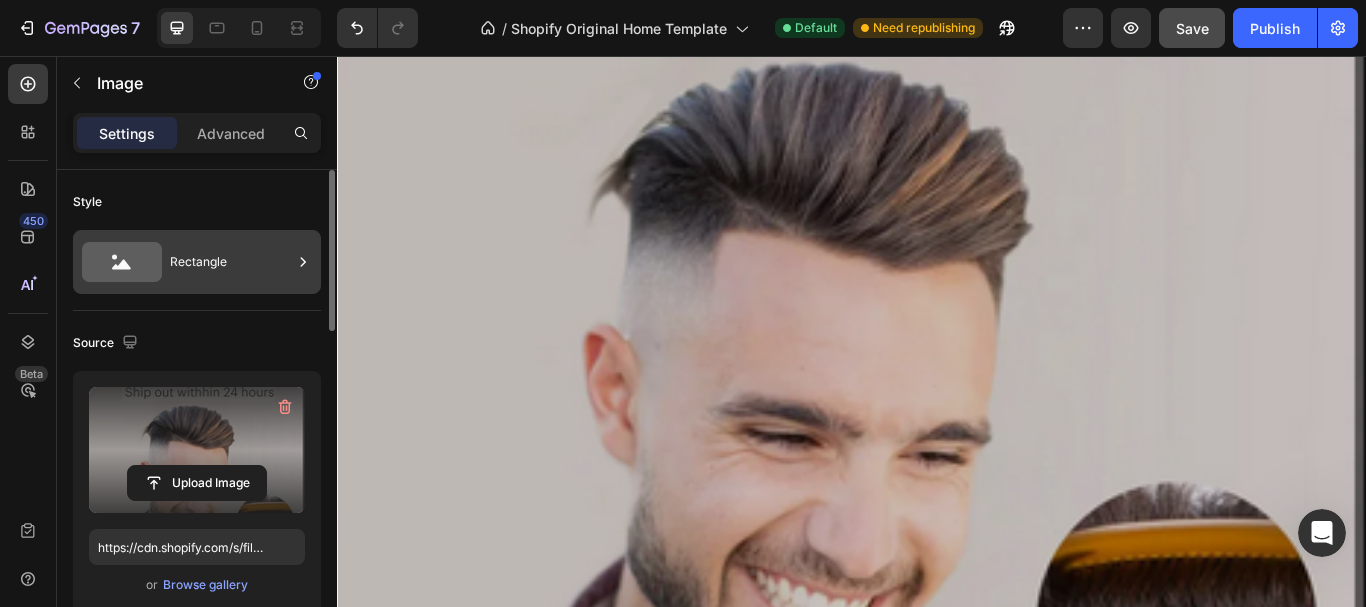 click 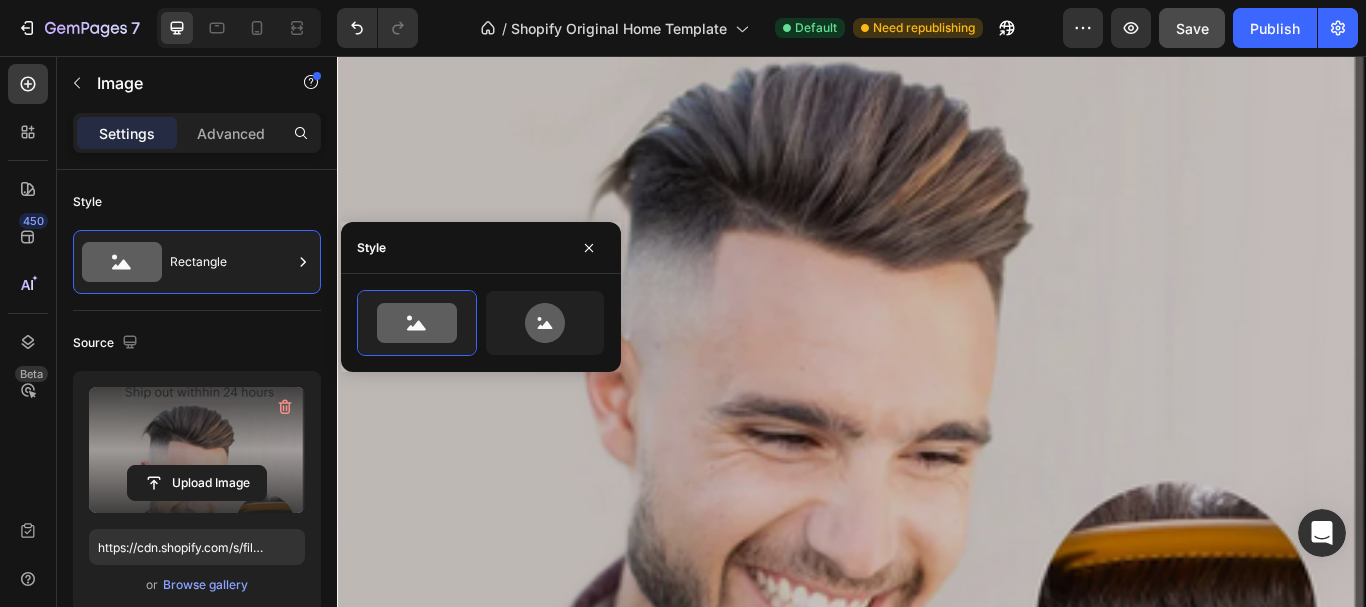 click on "Source" at bounding box center [197, 343] 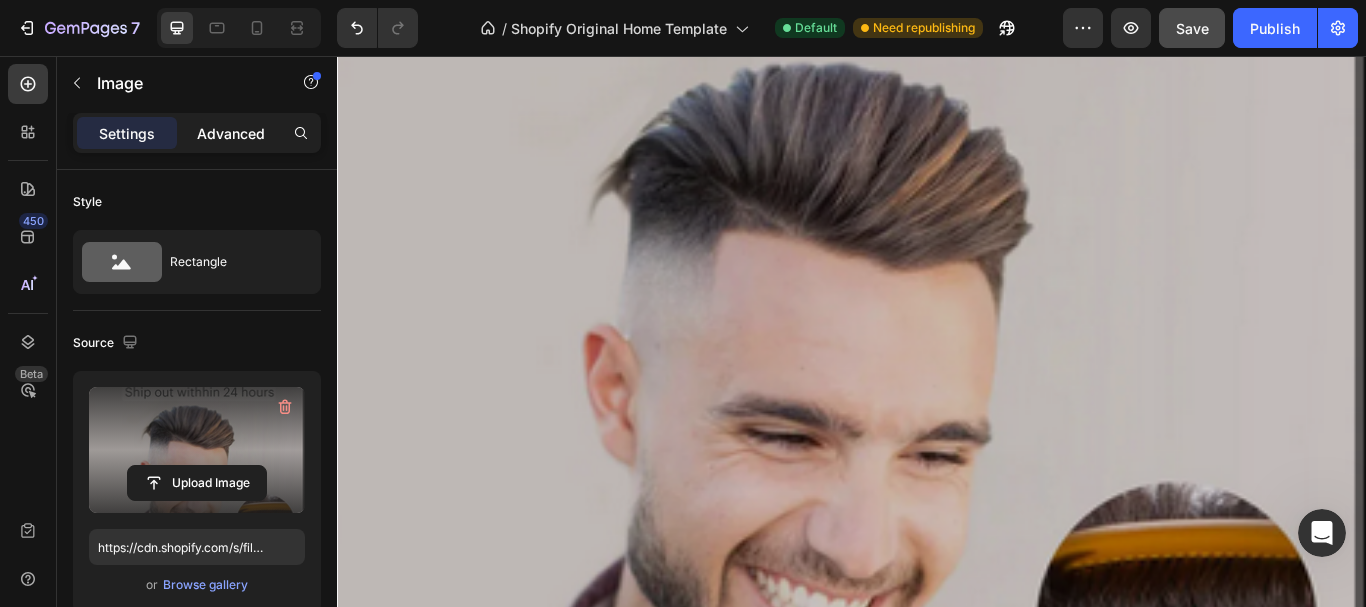 click on "Advanced" at bounding box center (231, 133) 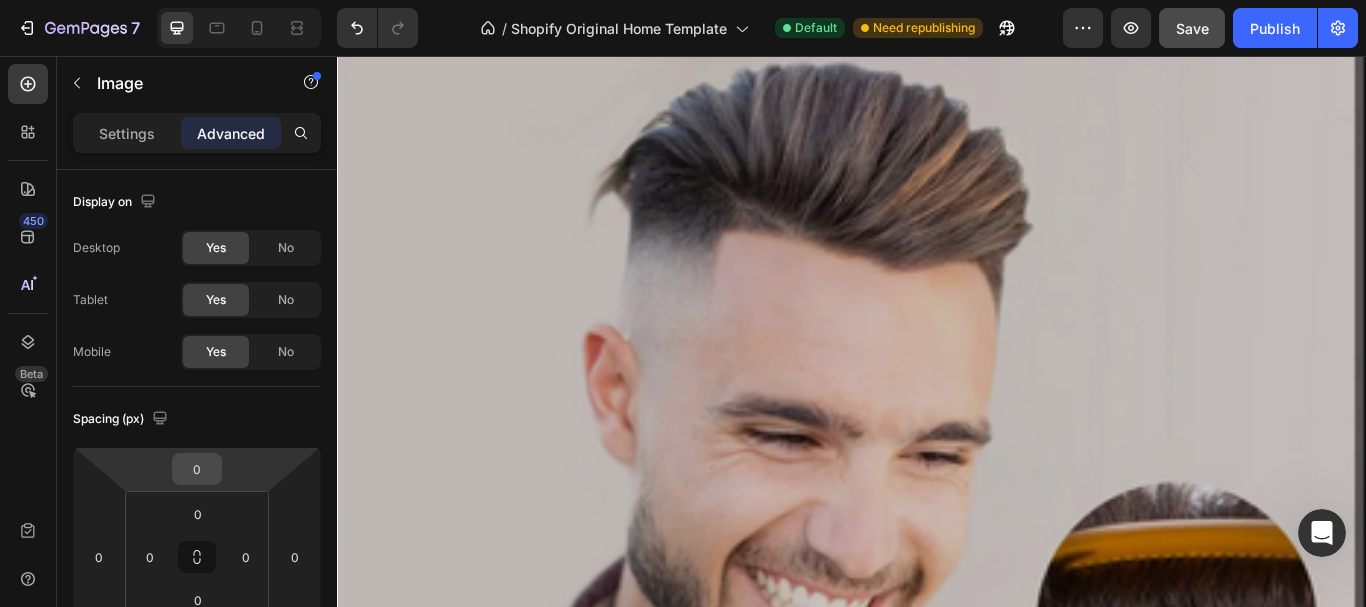 click on "0" at bounding box center [197, 469] 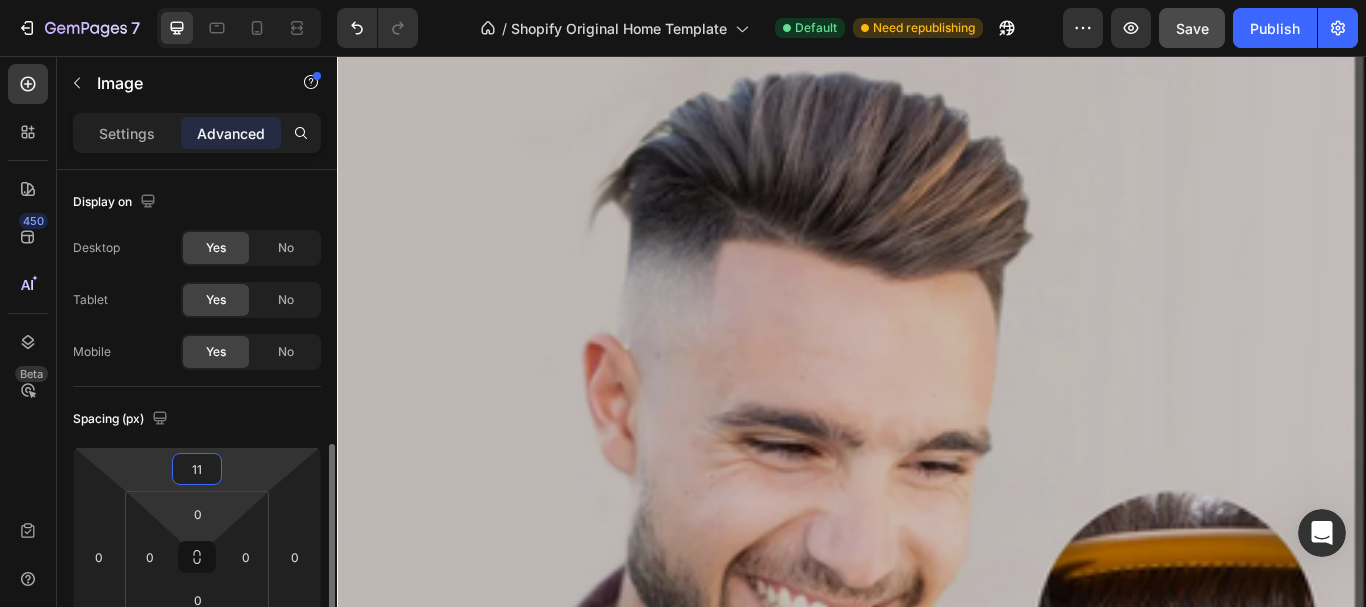 scroll, scrollTop: 200, scrollLeft: 0, axis: vertical 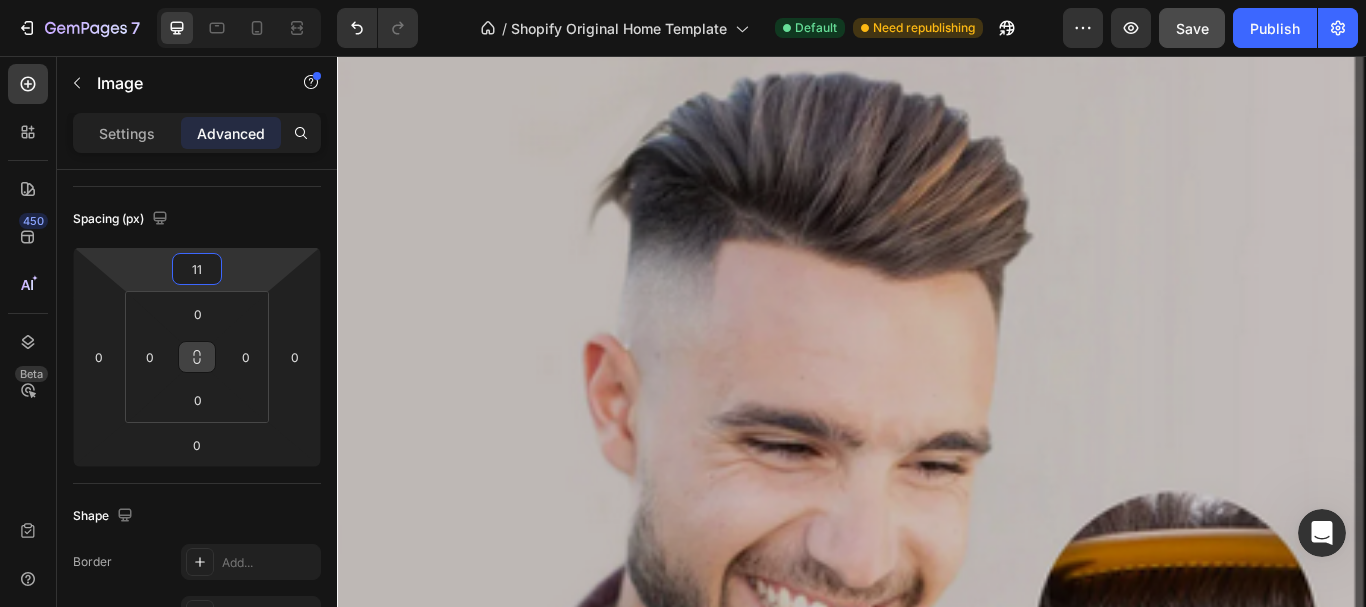 type on "11" 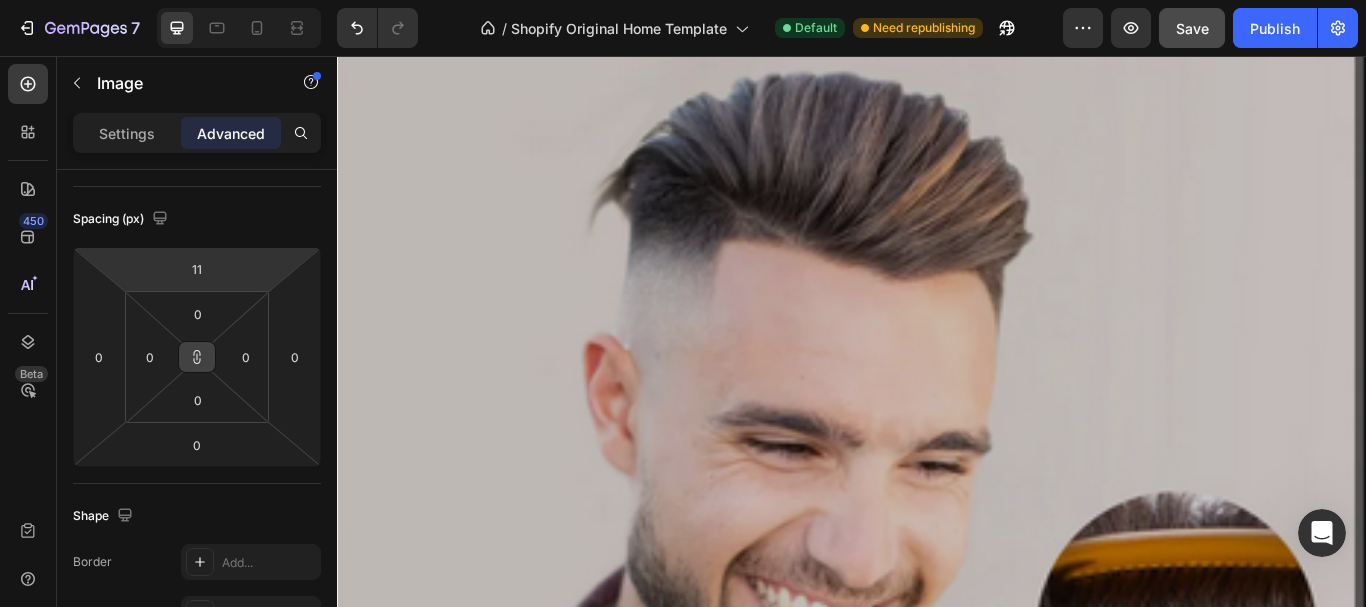 type 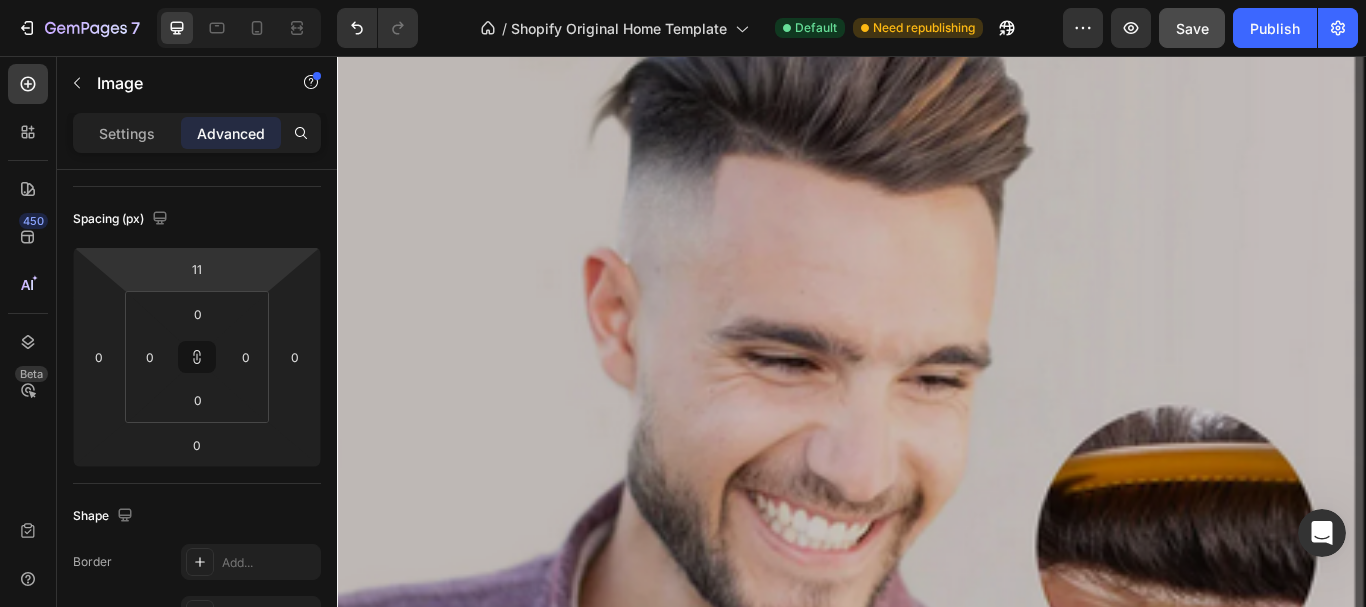 scroll, scrollTop: 300, scrollLeft: 0, axis: vertical 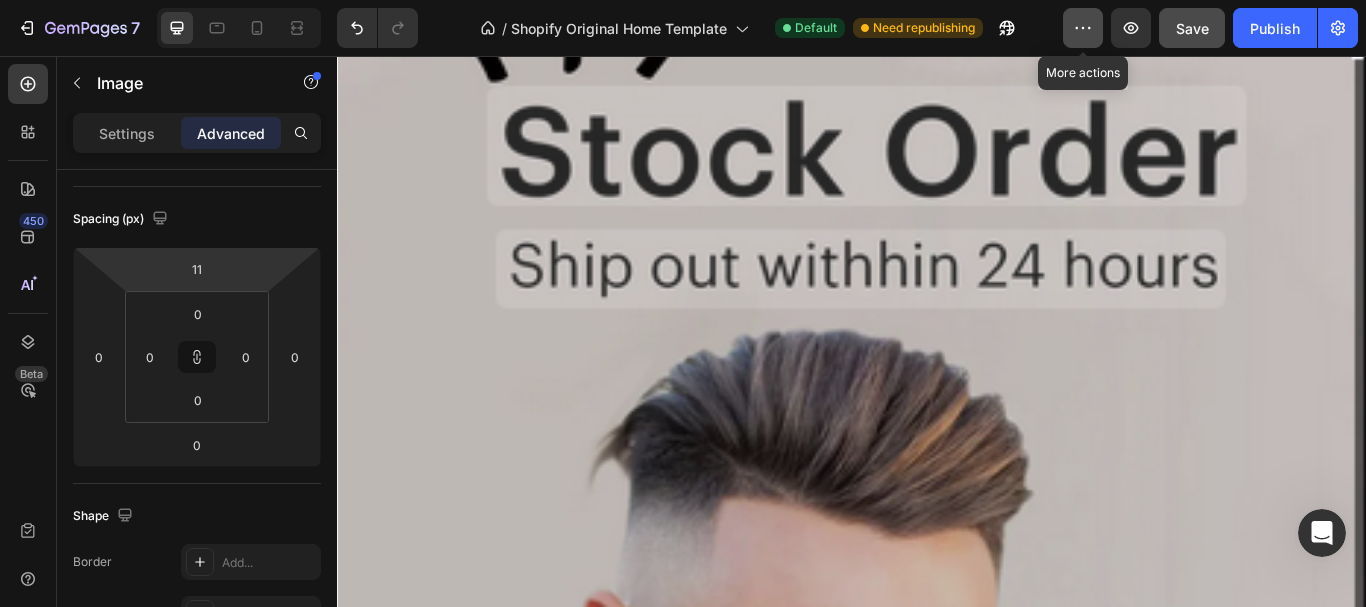click 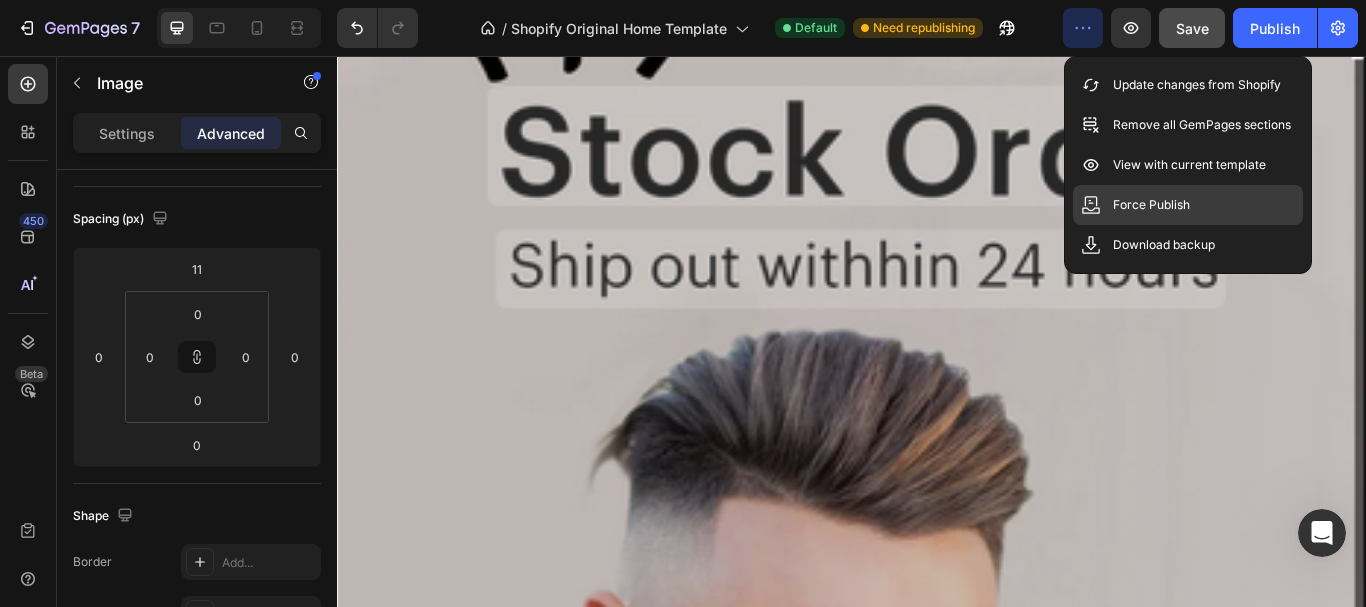 click on "Force Publish" at bounding box center [1151, 205] 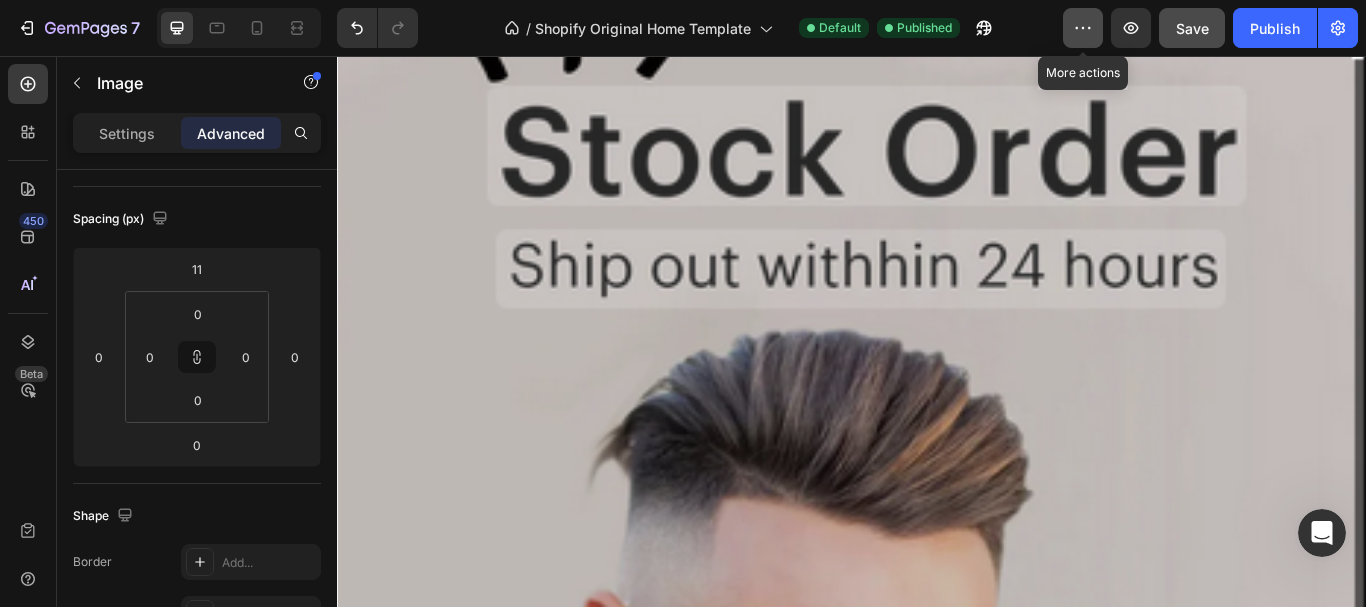 click 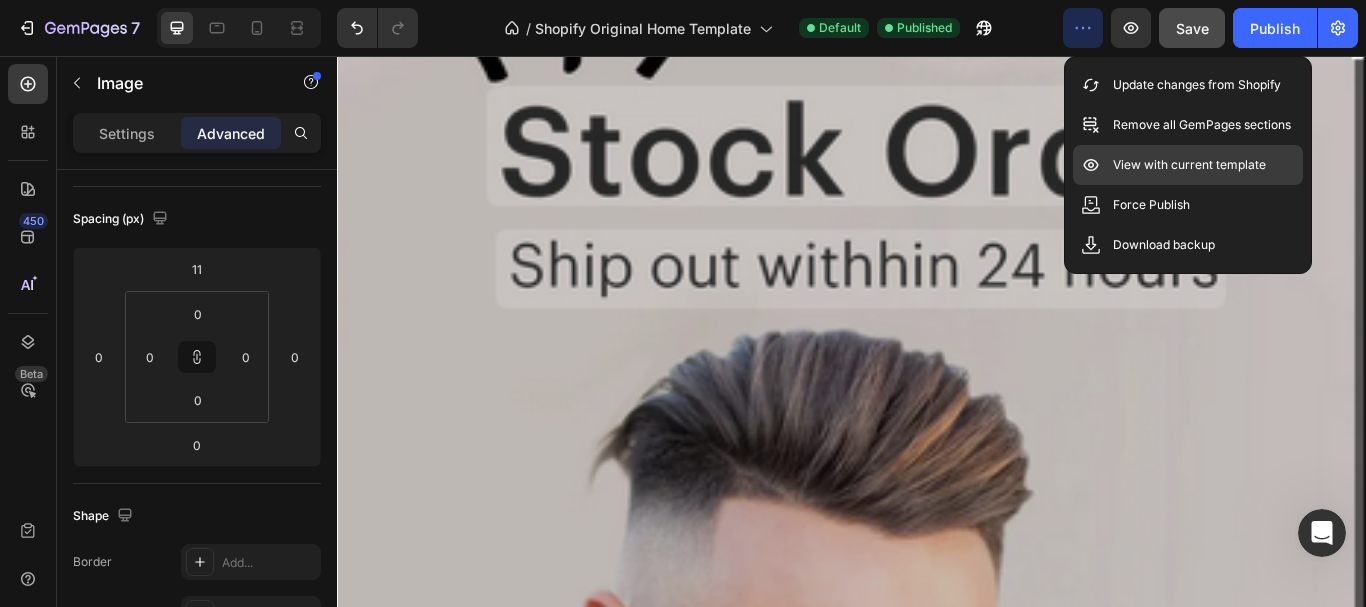 click on "View with current template" at bounding box center (1189, 165) 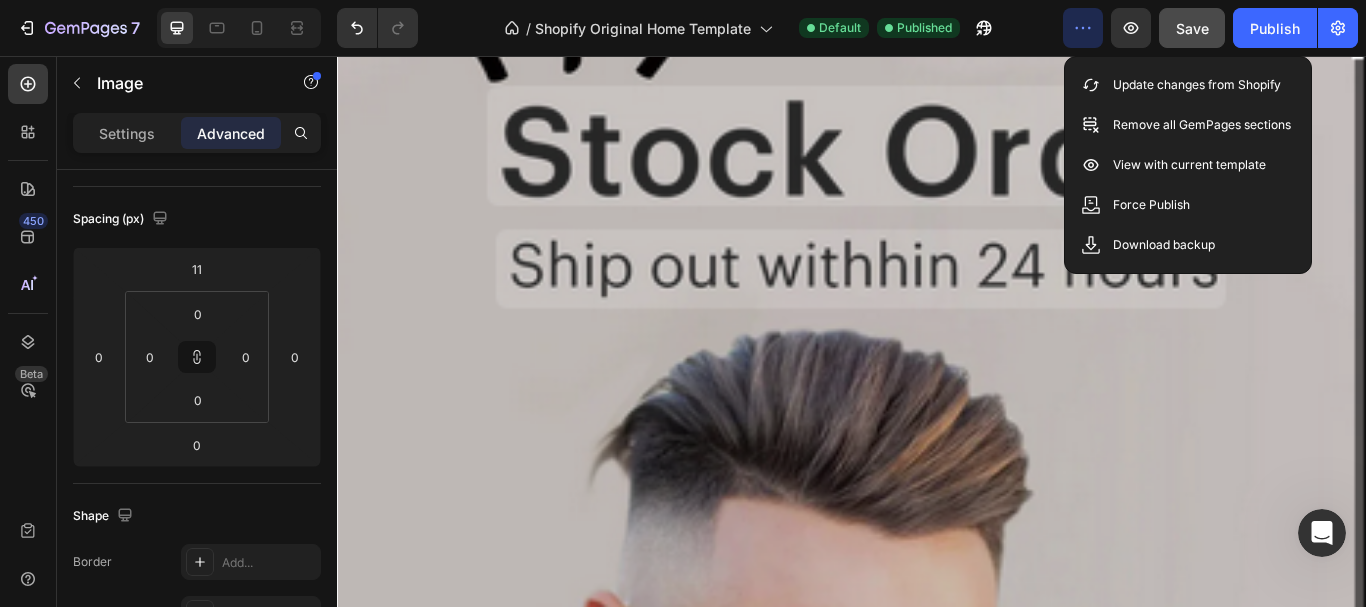 click at bounding box center (937, 621) 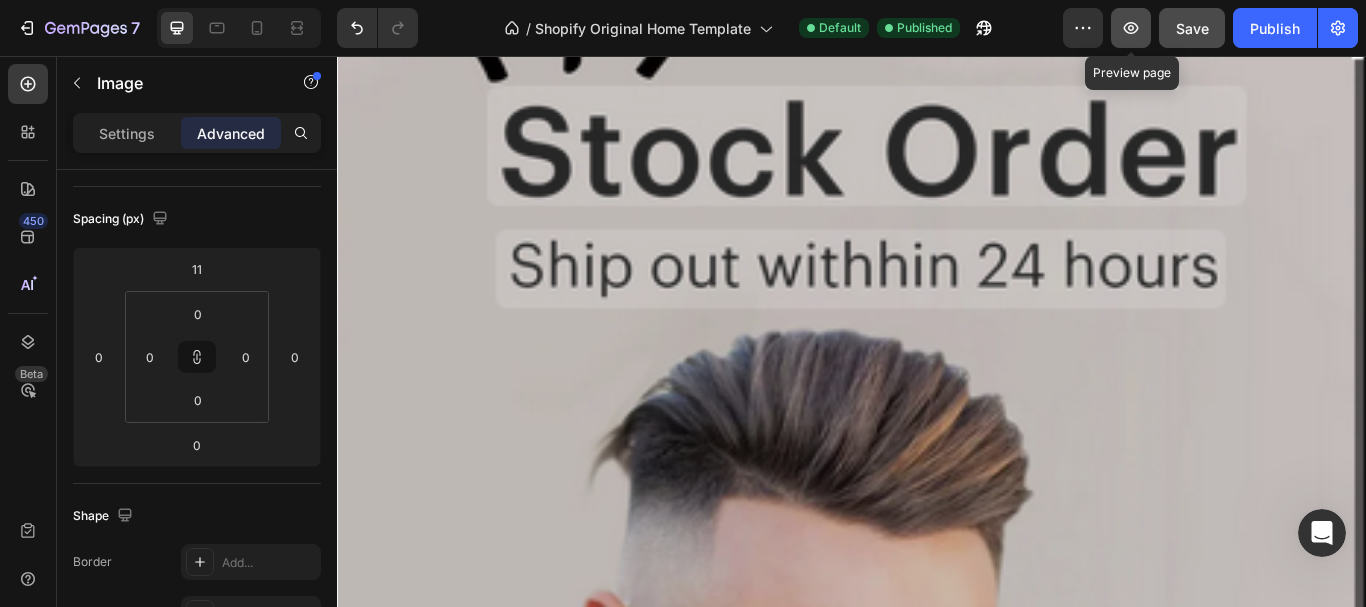 click 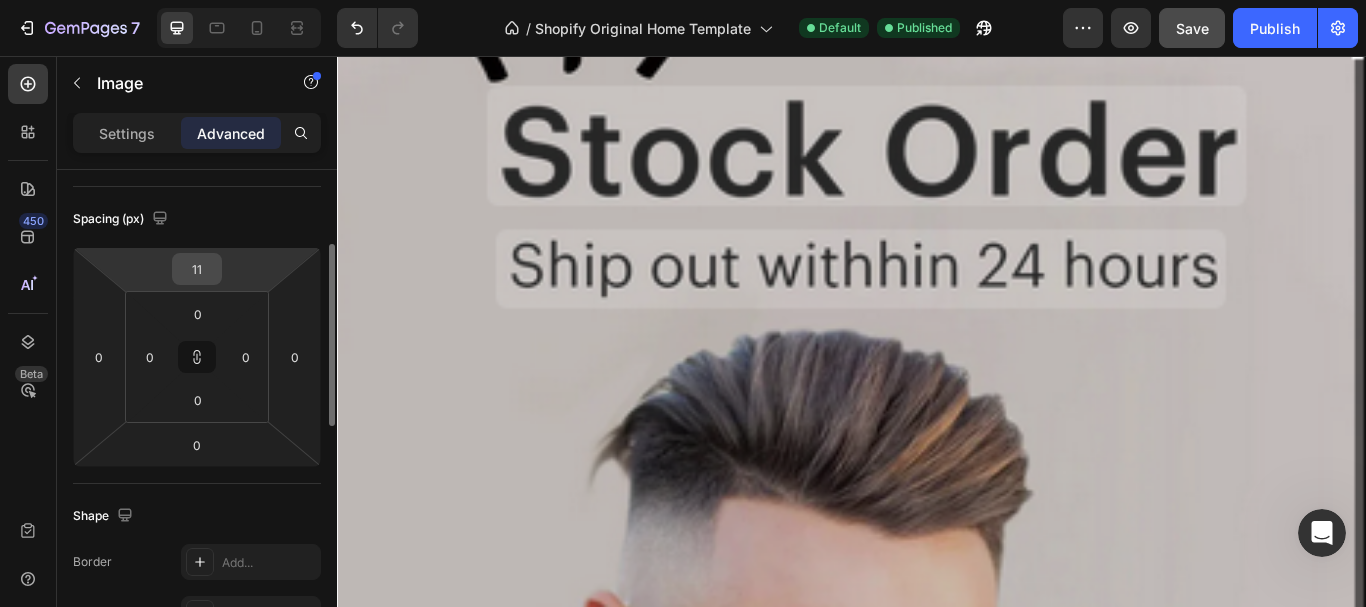 click on "11" at bounding box center (197, 269) 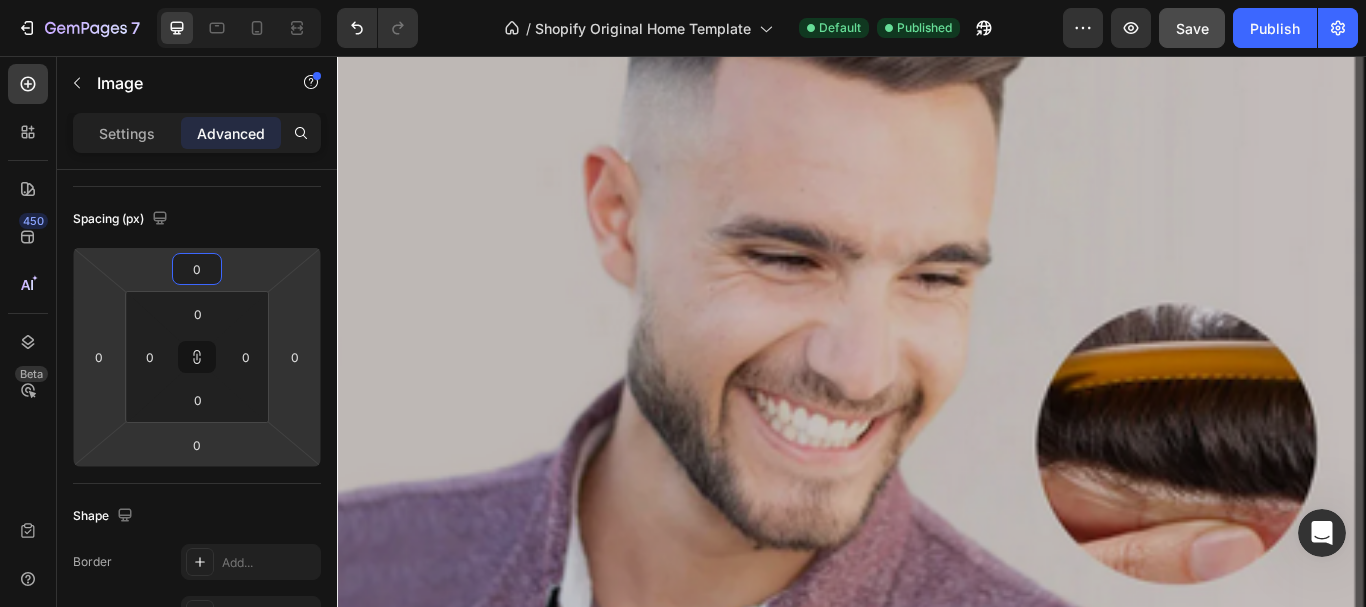 scroll, scrollTop: 900, scrollLeft: 0, axis: vertical 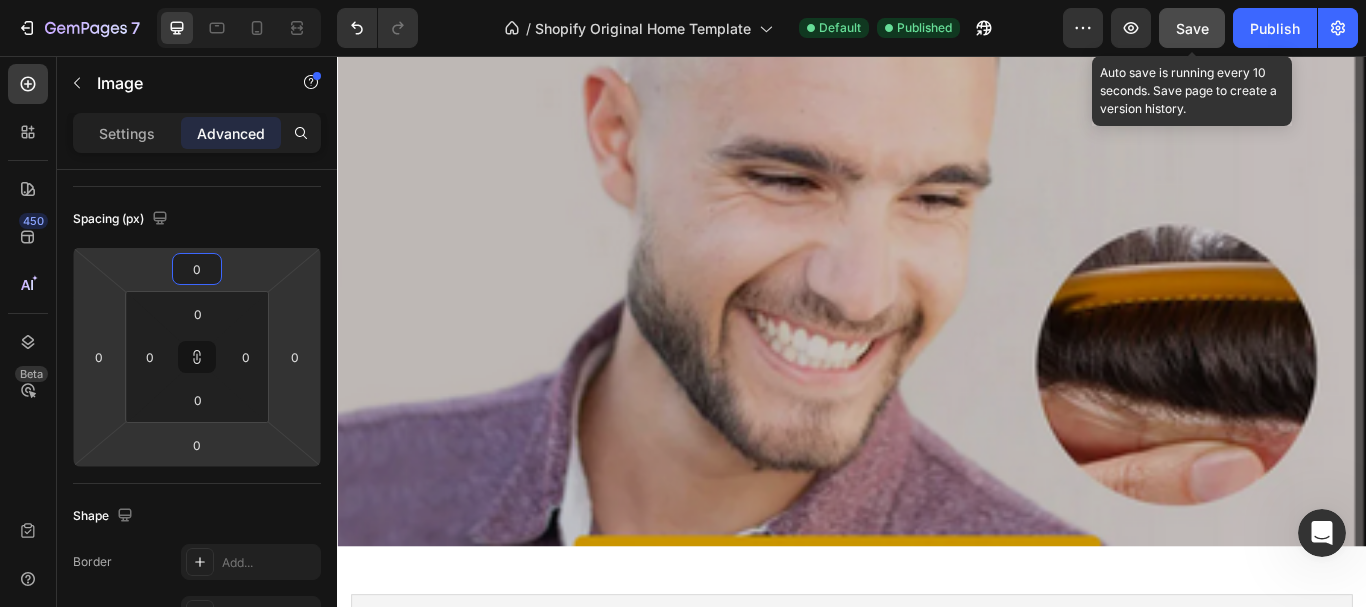type on "0" 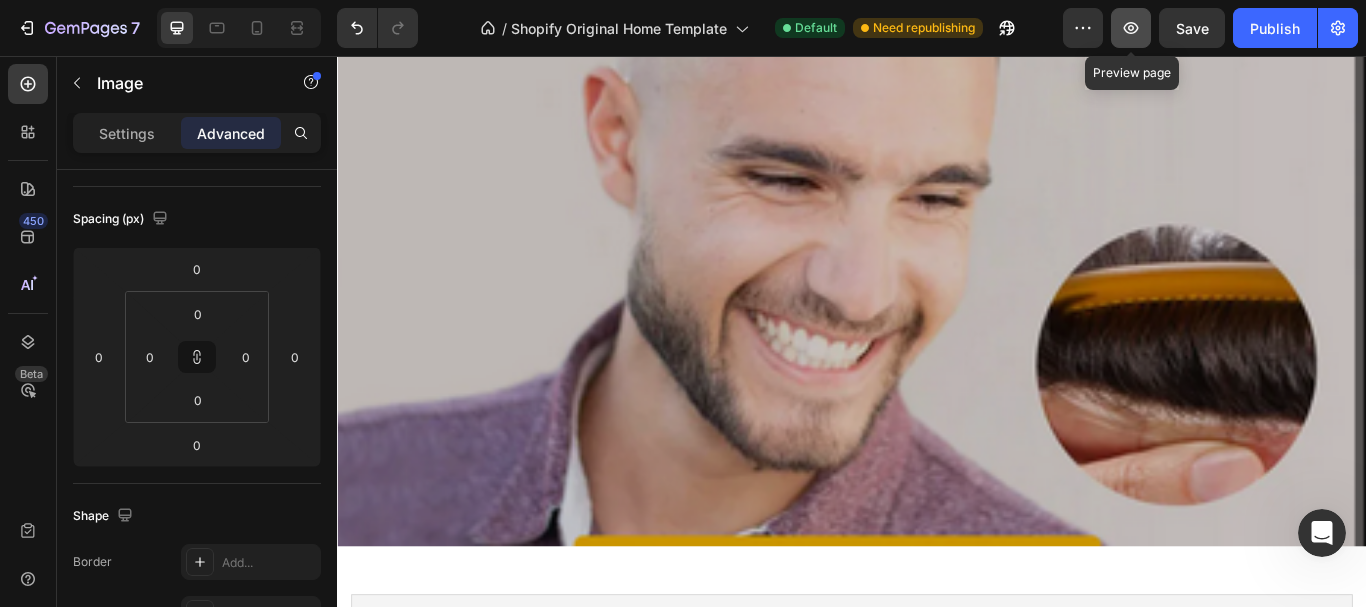 click 